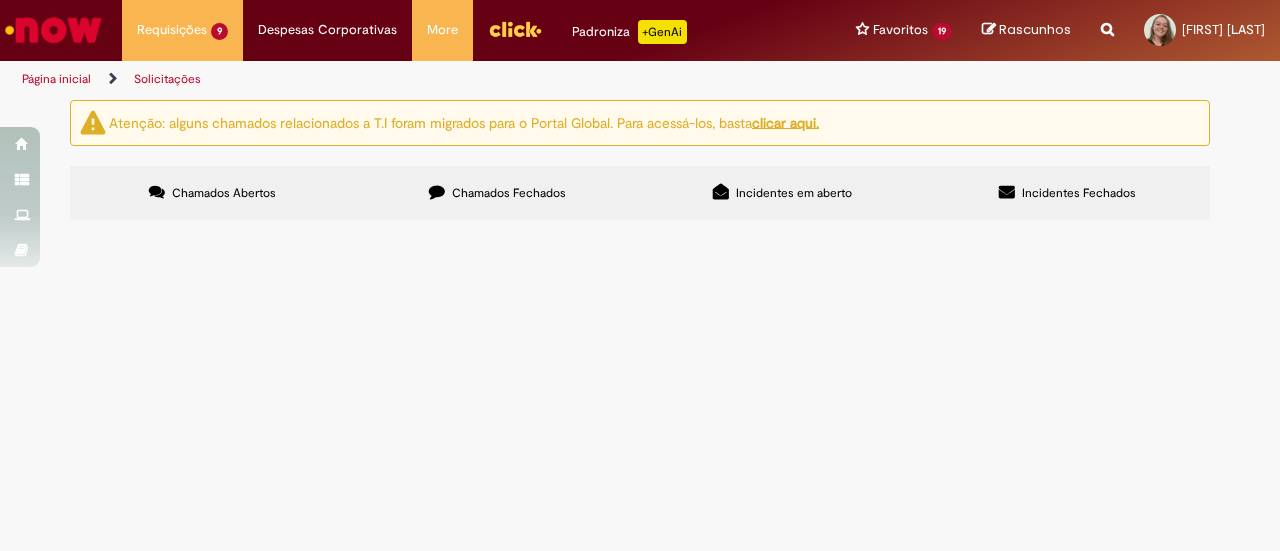 scroll, scrollTop: 0, scrollLeft: 0, axis: both 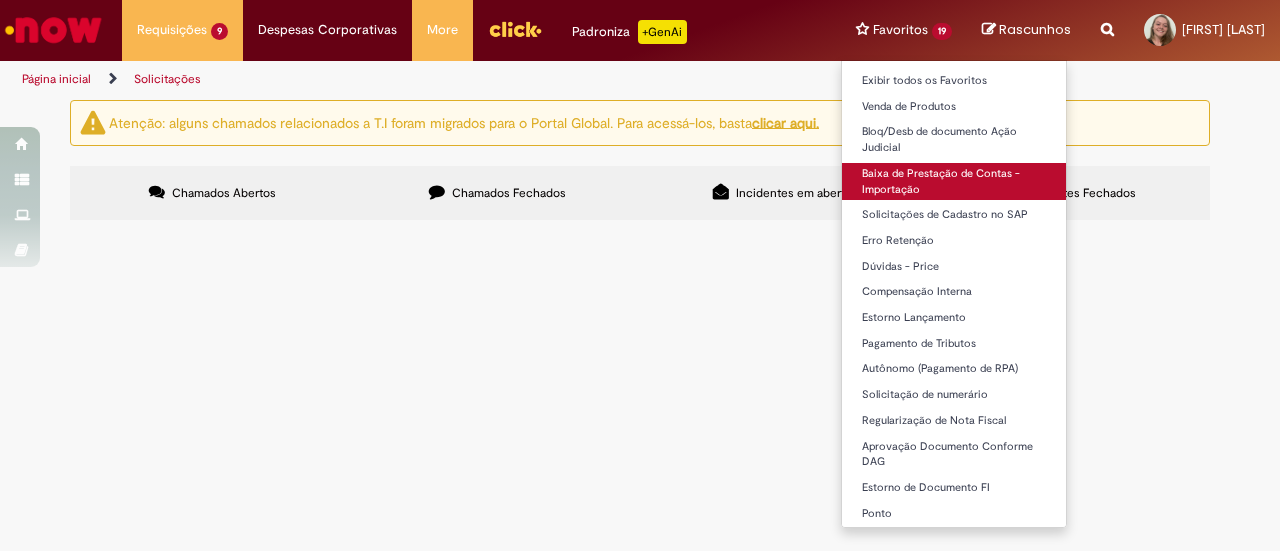 click on "Baixa de Prestação de Contas - Importação" at bounding box center (954, 181) 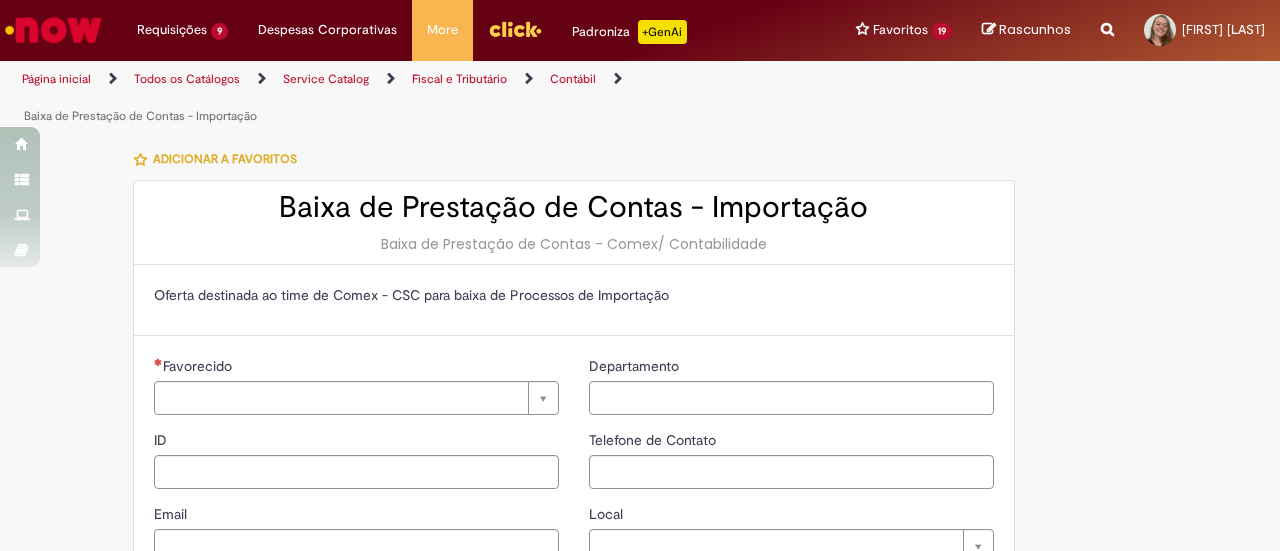 type on "********" 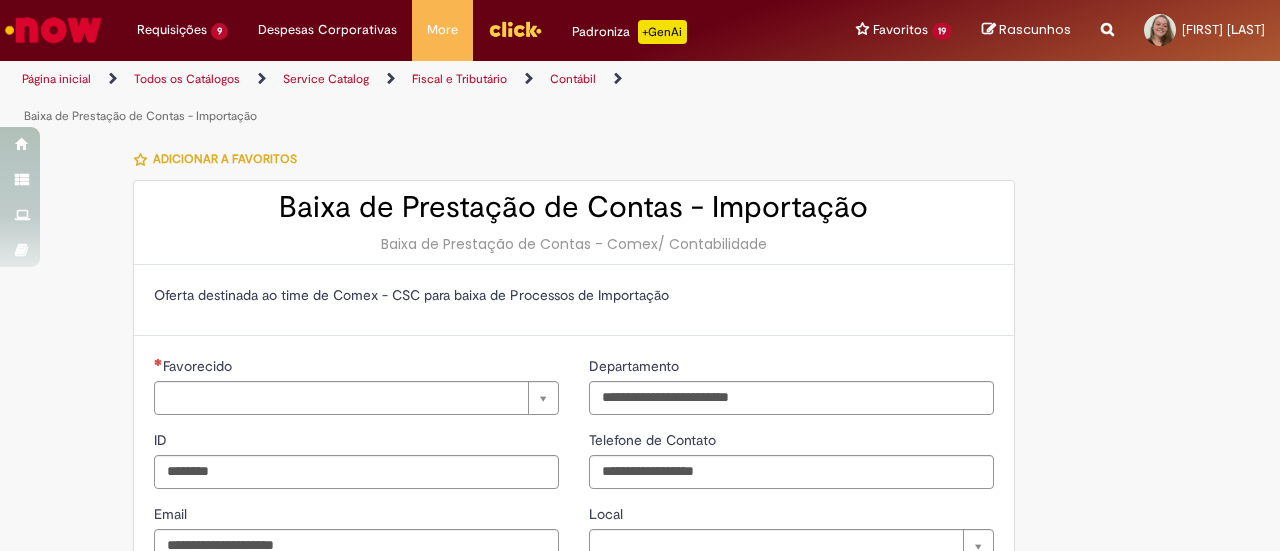 type on "**********" 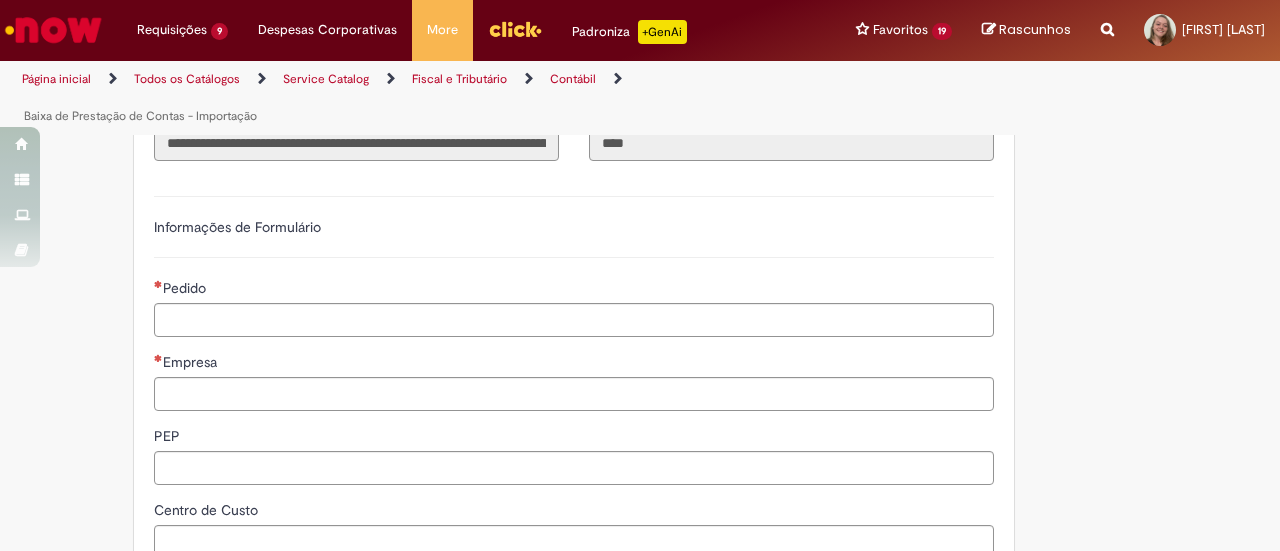scroll, scrollTop: 477, scrollLeft: 0, axis: vertical 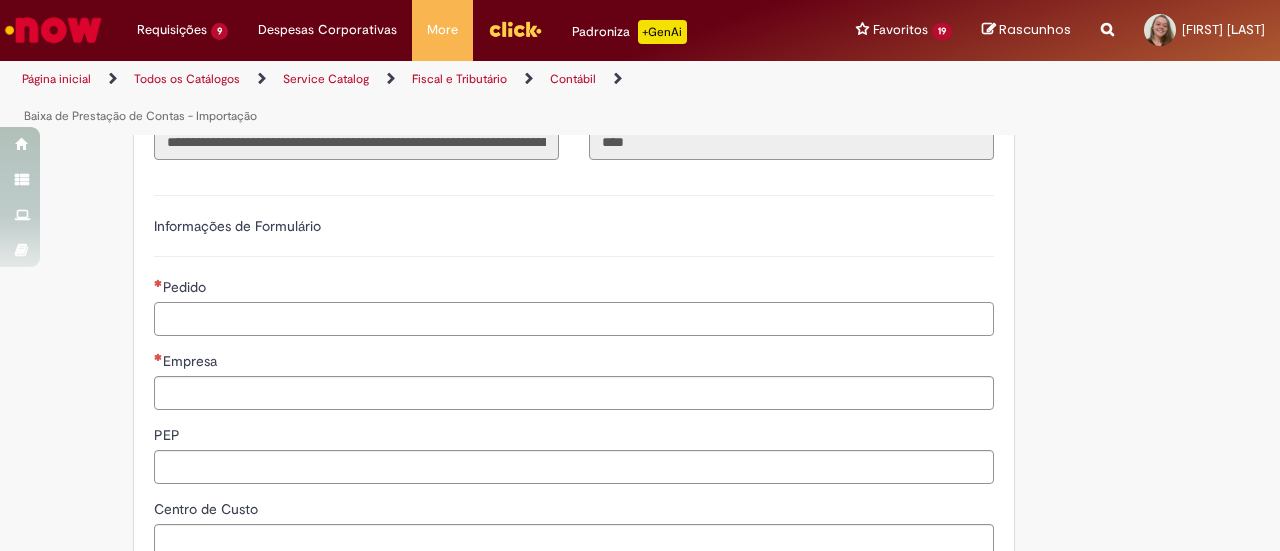 click on "Pedido" at bounding box center [574, 319] 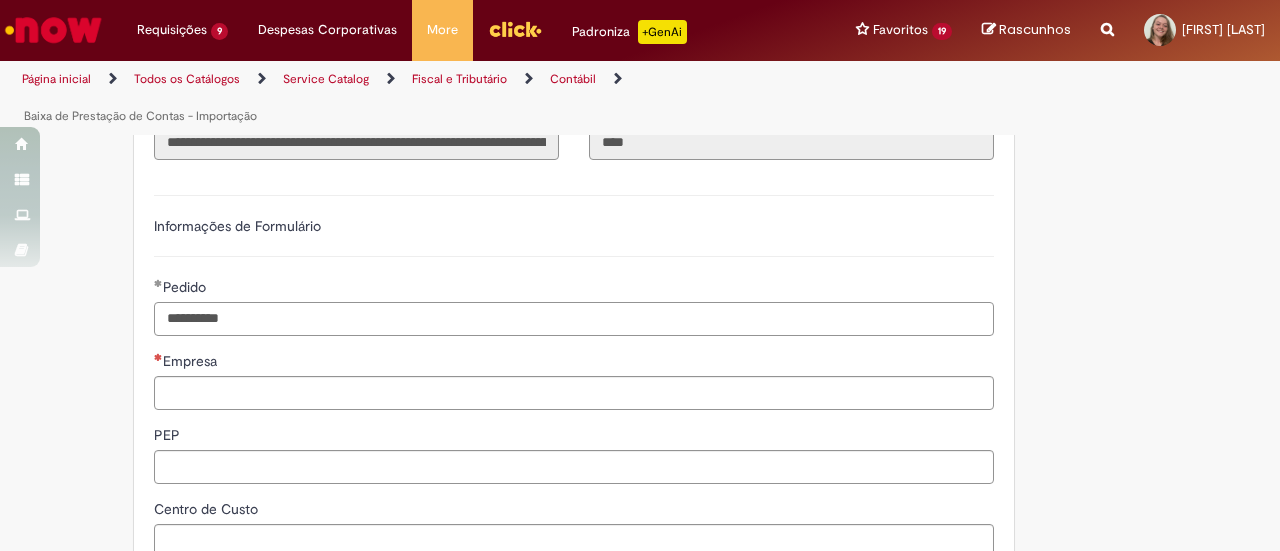 type on "**********" 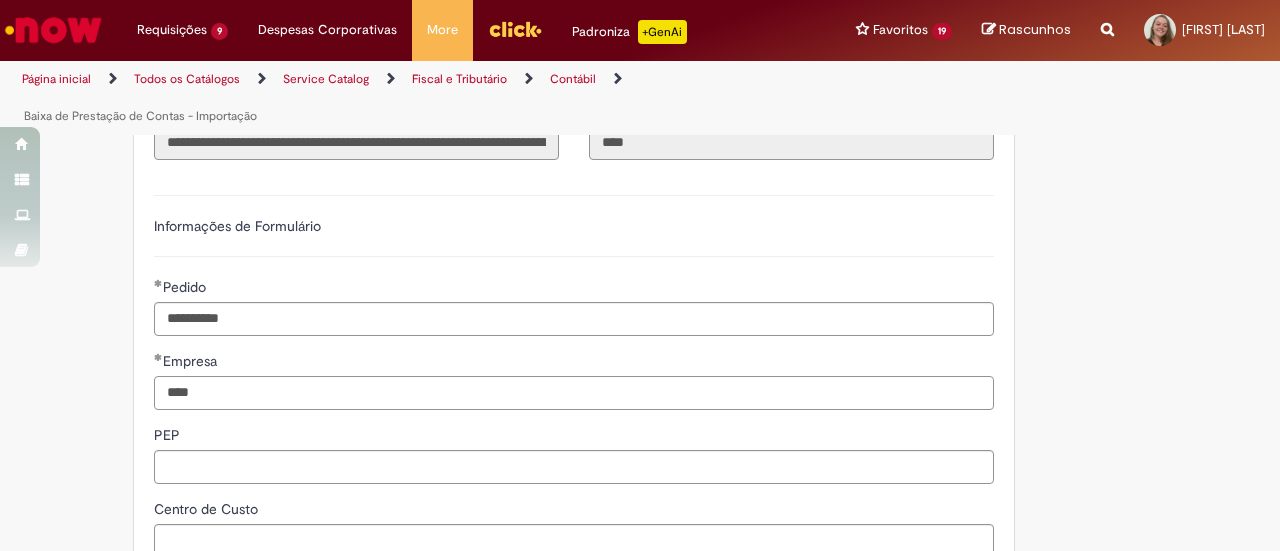 type on "****" 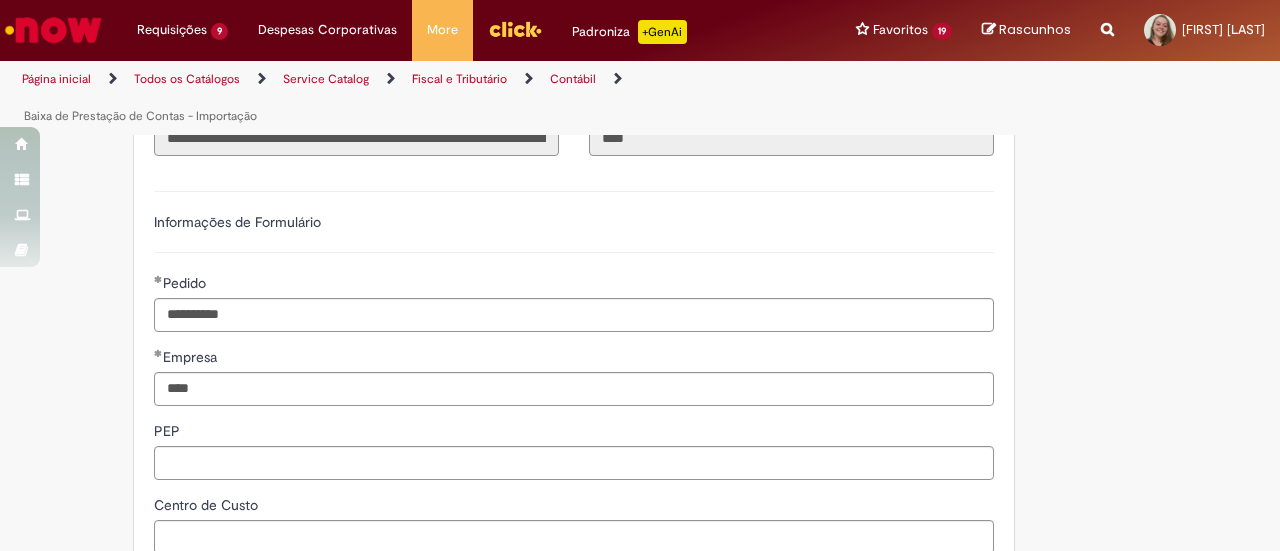 scroll, scrollTop: 746, scrollLeft: 0, axis: vertical 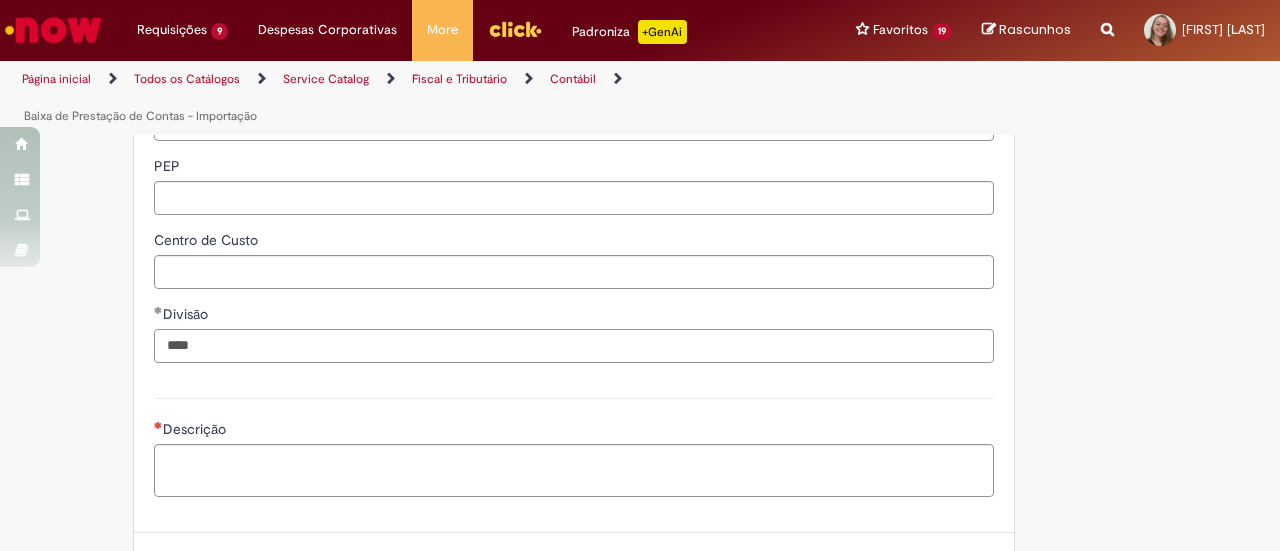 type on "****" 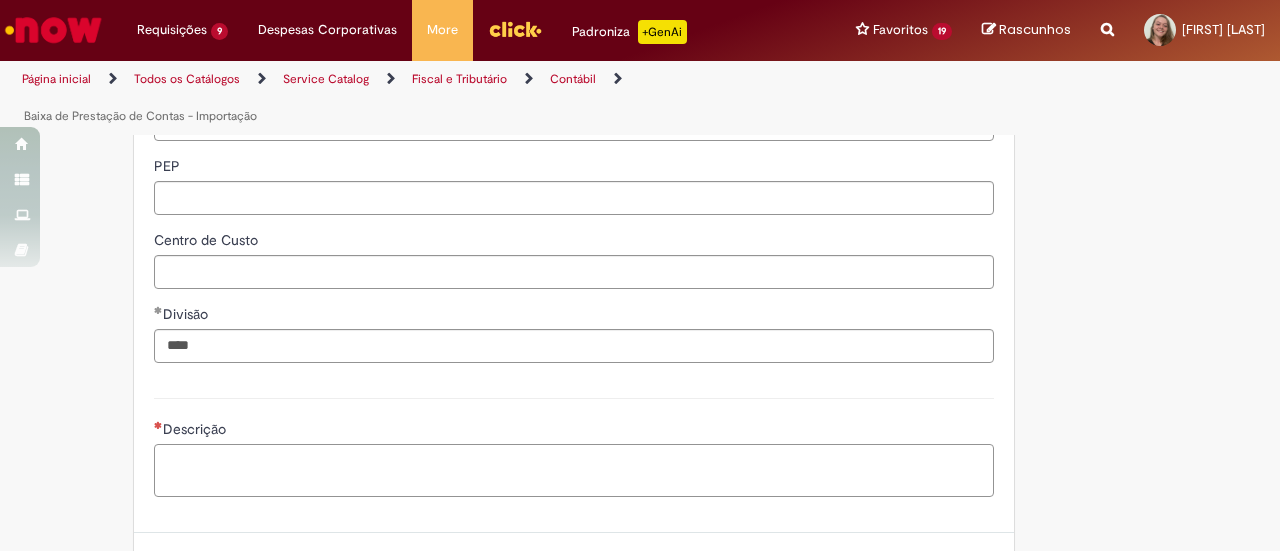 paste on "**********" 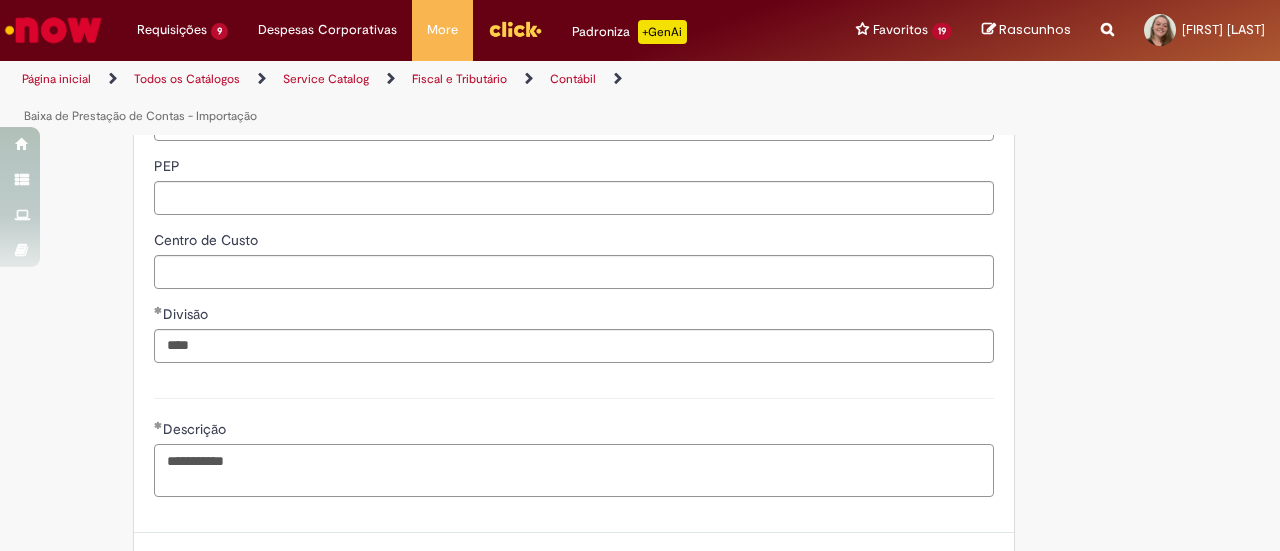 scroll, scrollTop: 908, scrollLeft: 0, axis: vertical 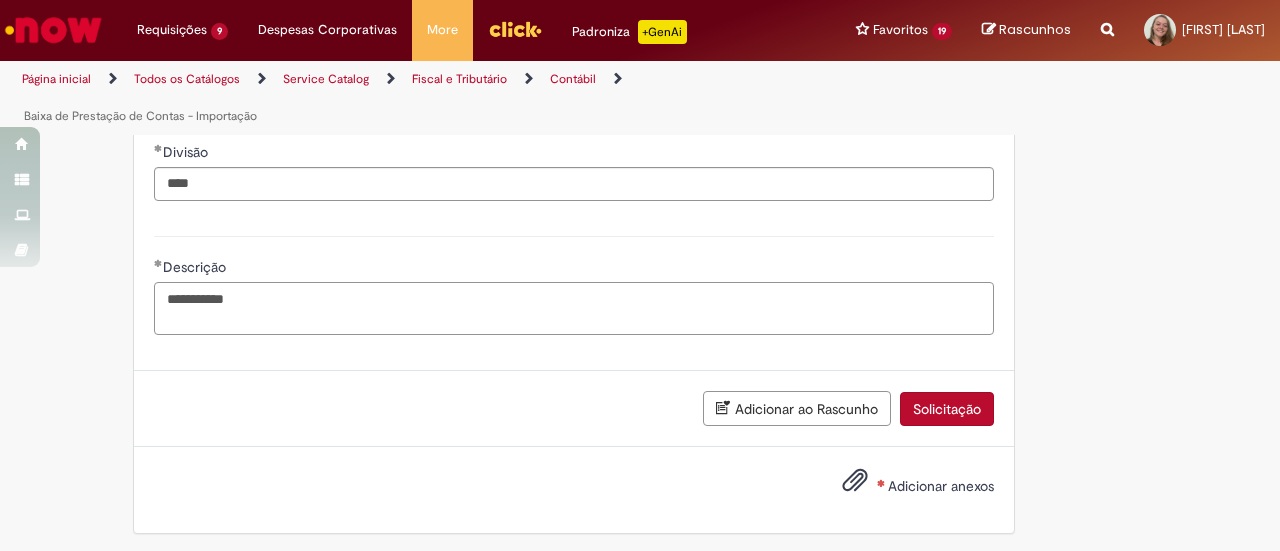 type on "**********" 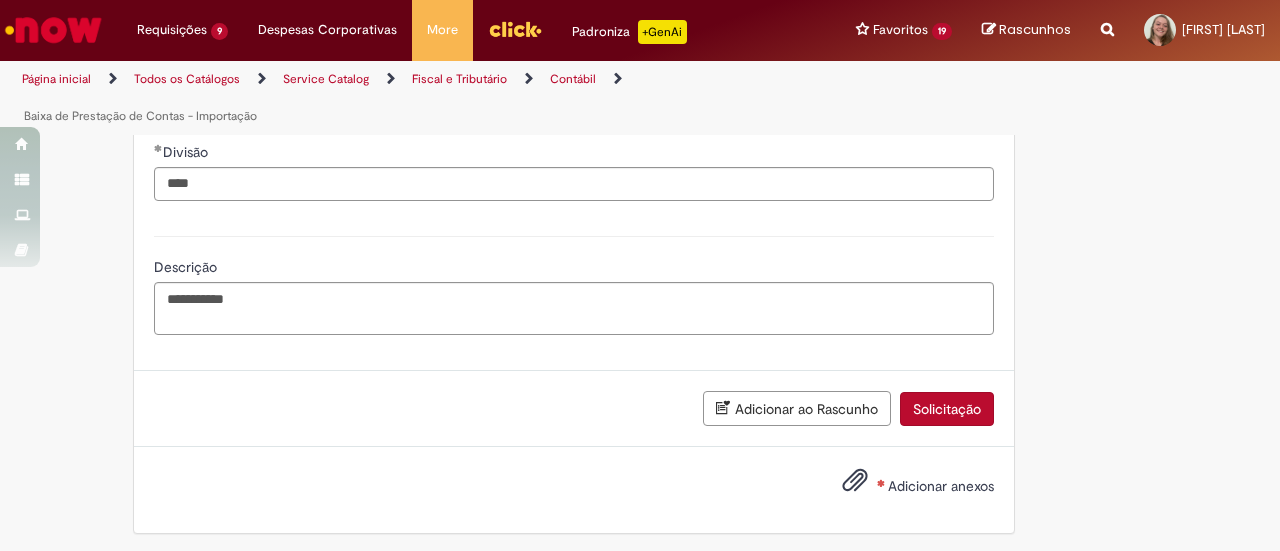 click on "Adicionar anexos" at bounding box center (941, 486) 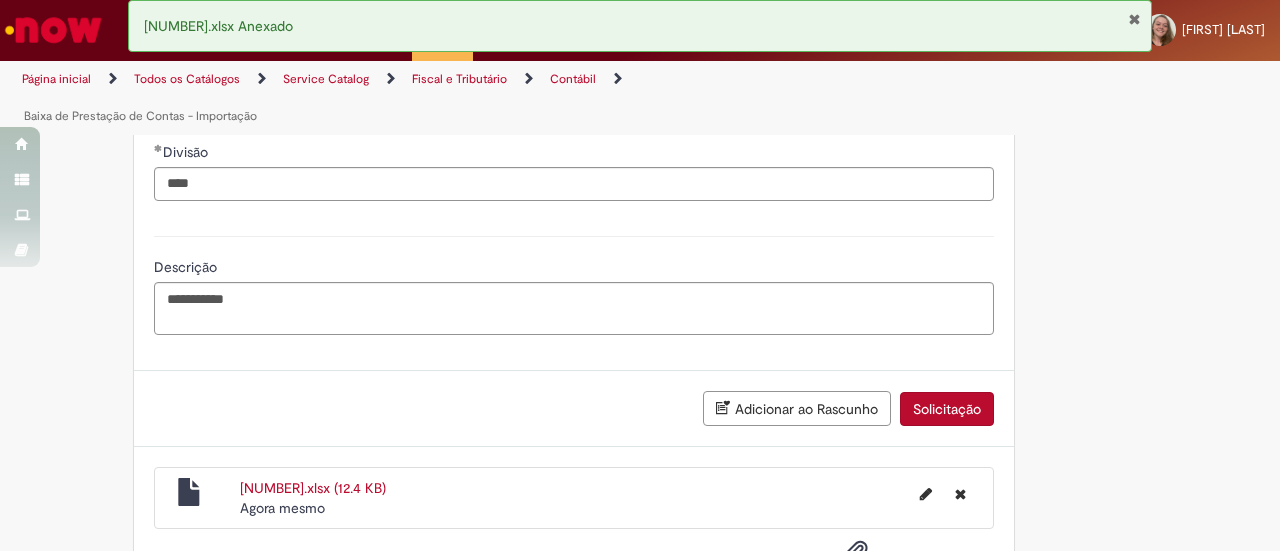 scroll, scrollTop: 979, scrollLeft: 0, axis: vertical 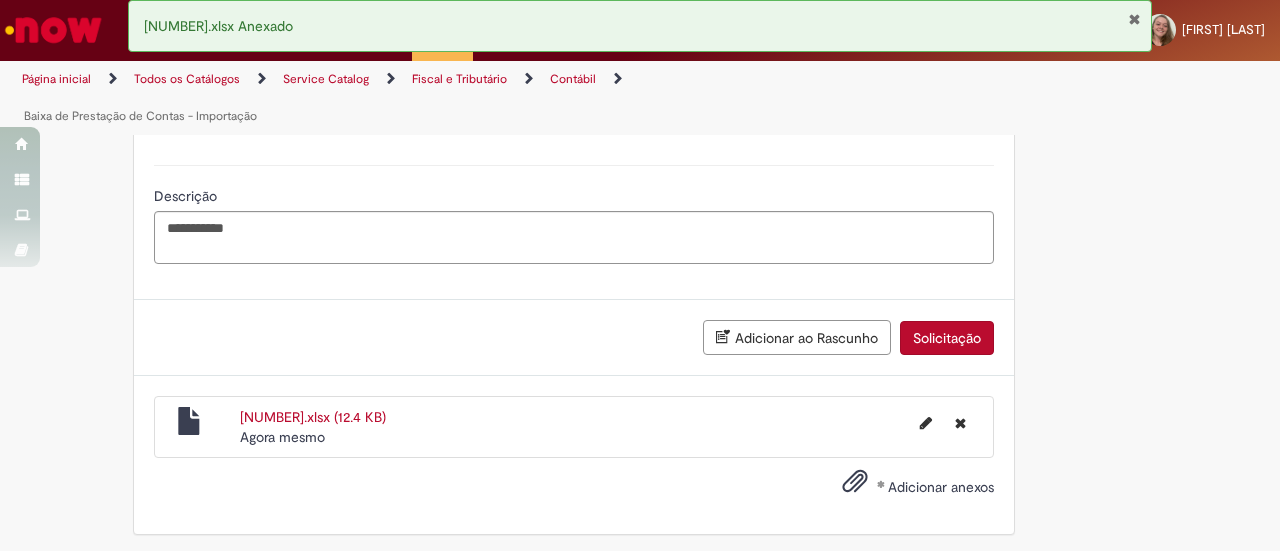 click on "Solicitação" at bounding box center (947, 338) 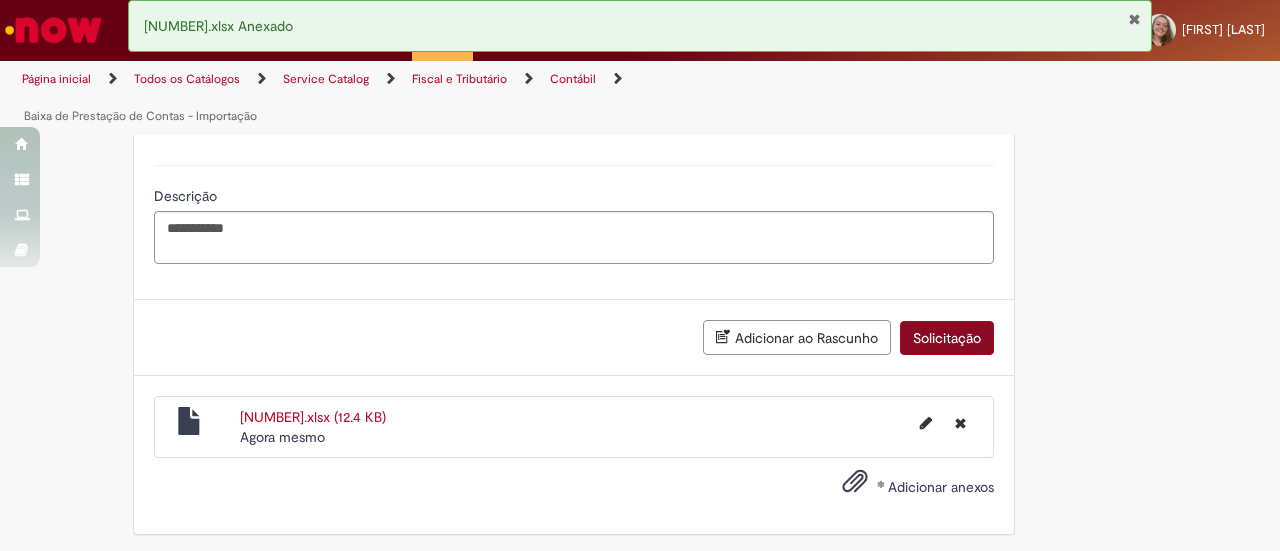scroll, scrollTop: 934, scrollLeft: 0, axis: vertical 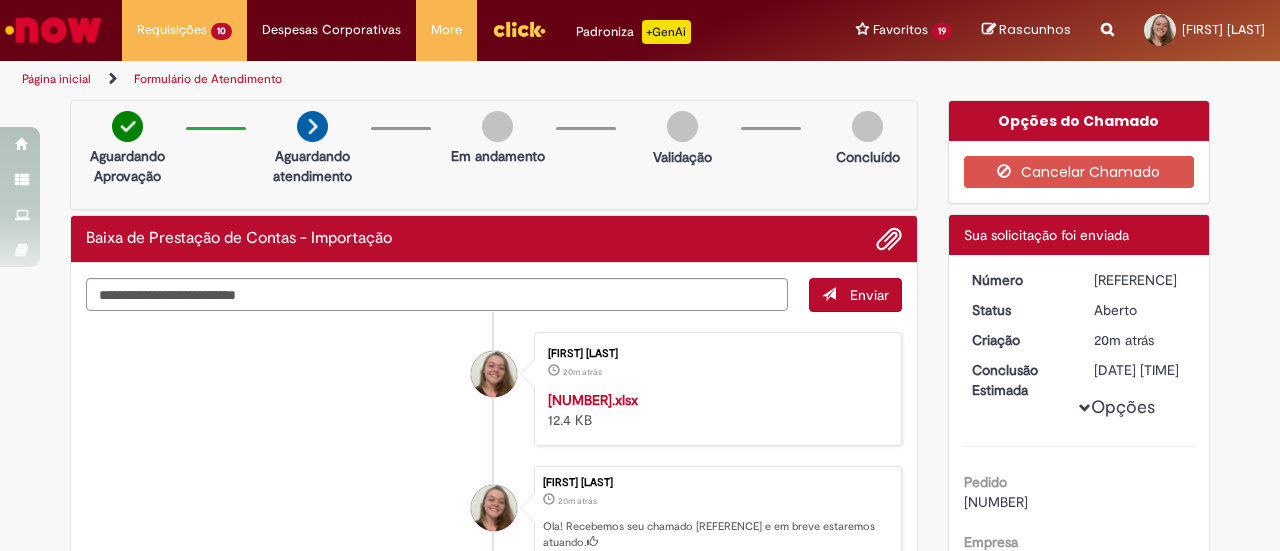 click at bounding box center (519, 29) 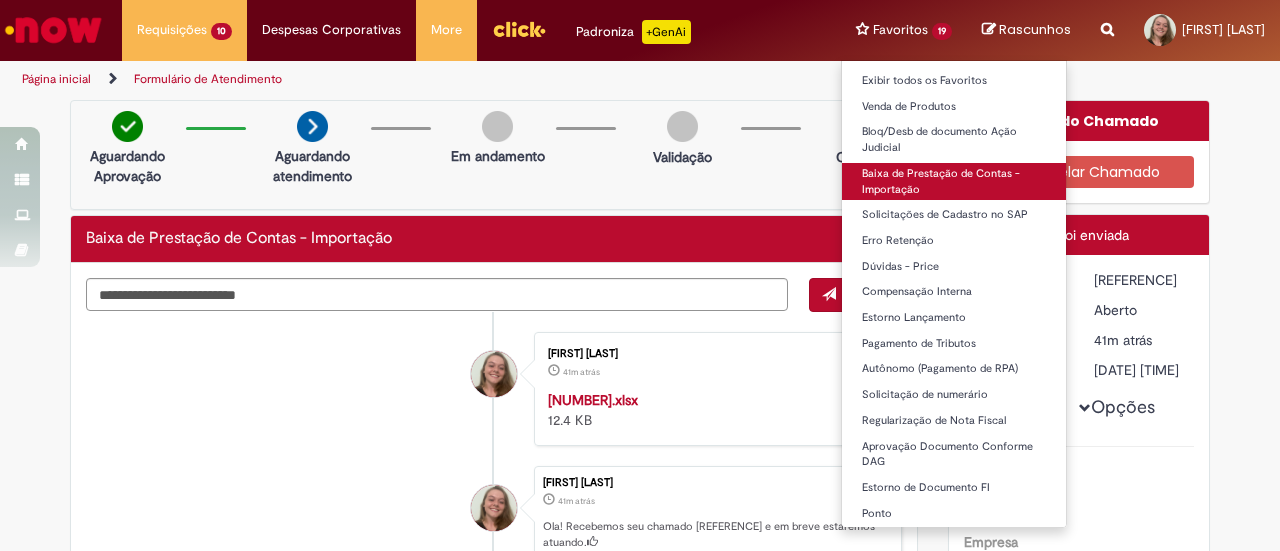 click on "Baixa de Prestação de Contas - Importação" at bounding box center (954, 181) 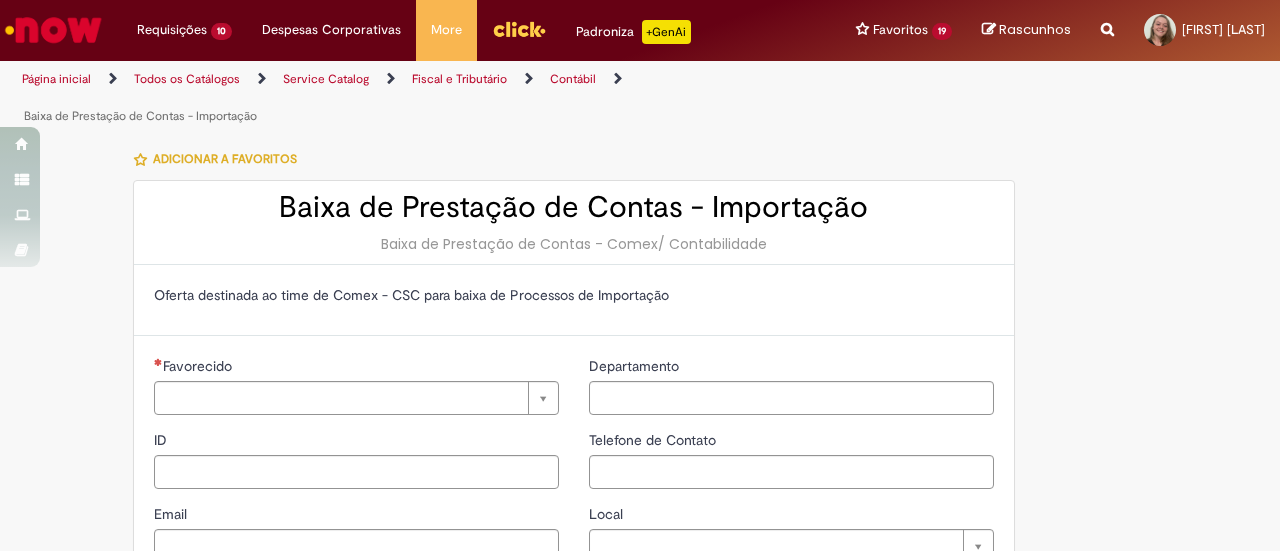 type on "********" 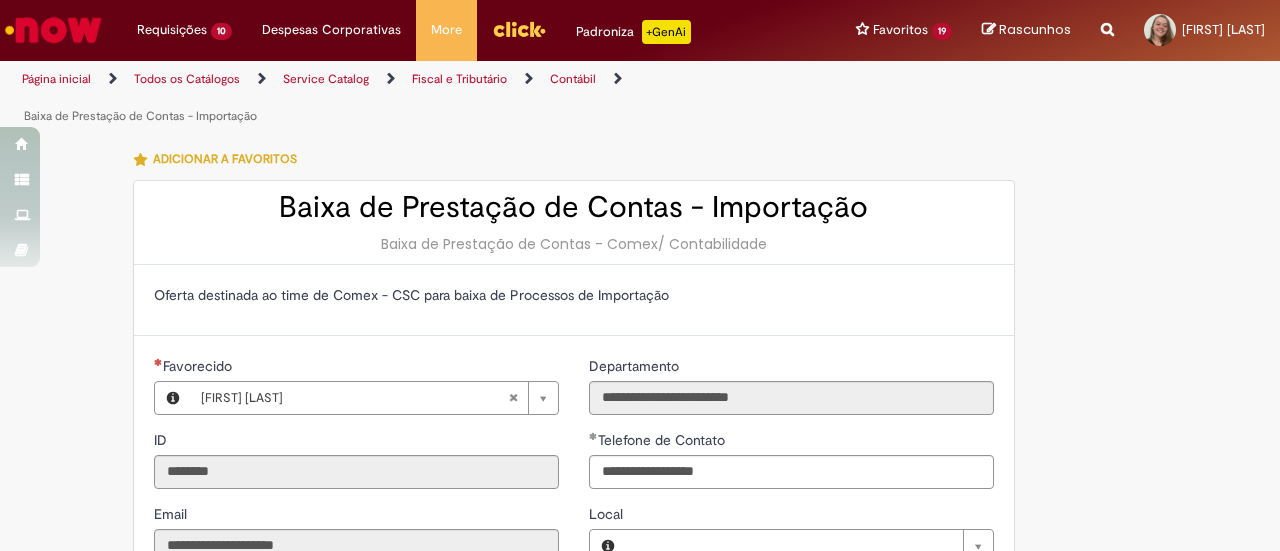 type on "**********" 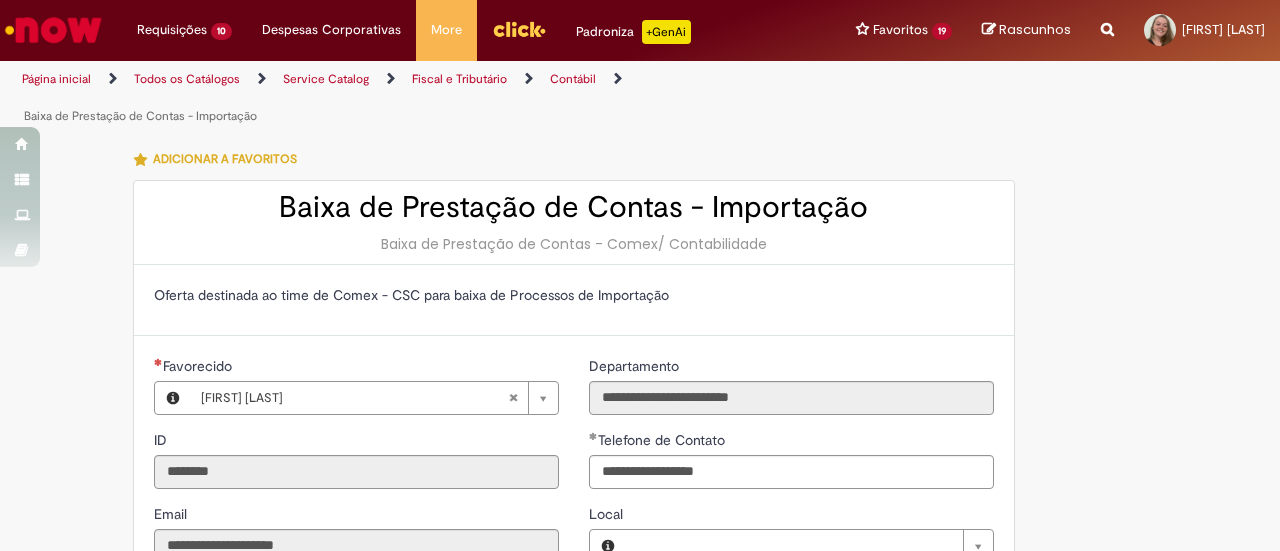 type on "**********" 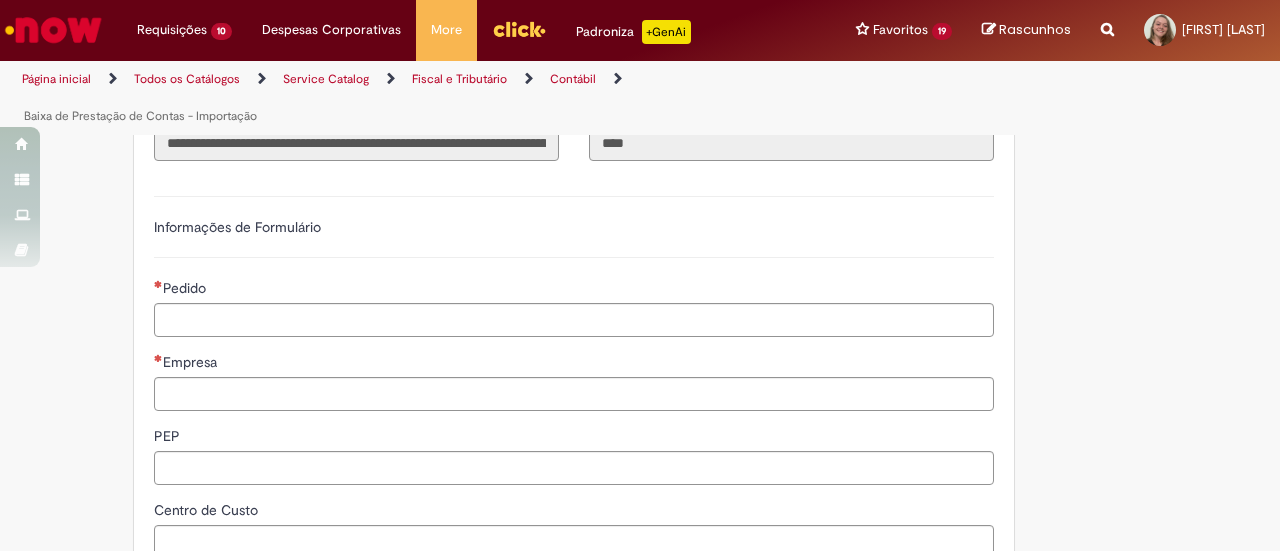 scroll, scrollTop: 482, scrollLeft: 0, axis: vertical 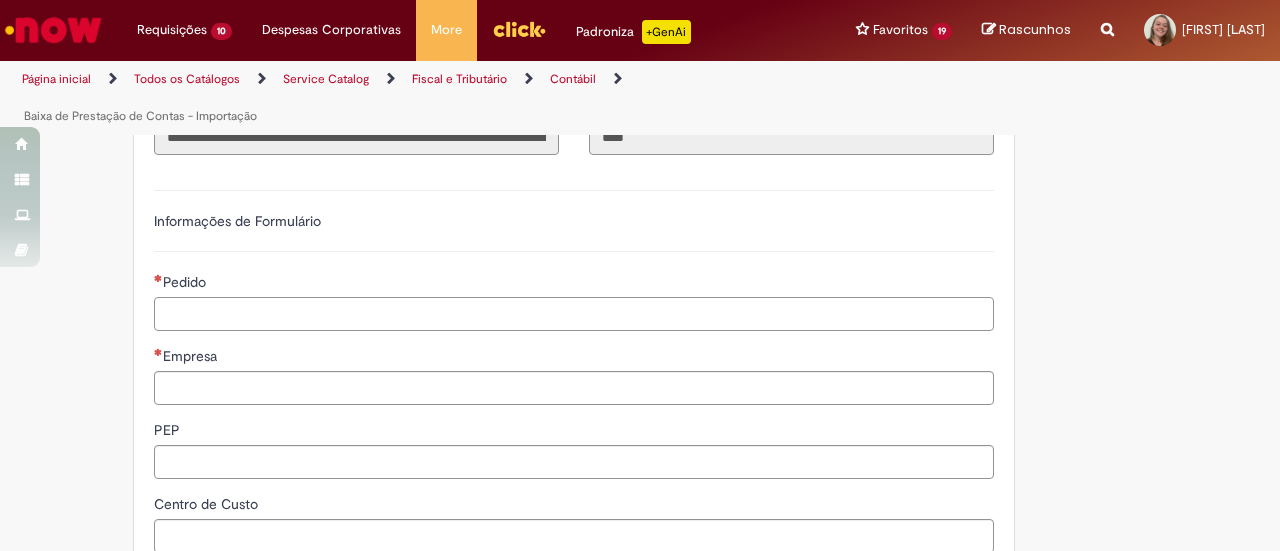 paste on "**********" 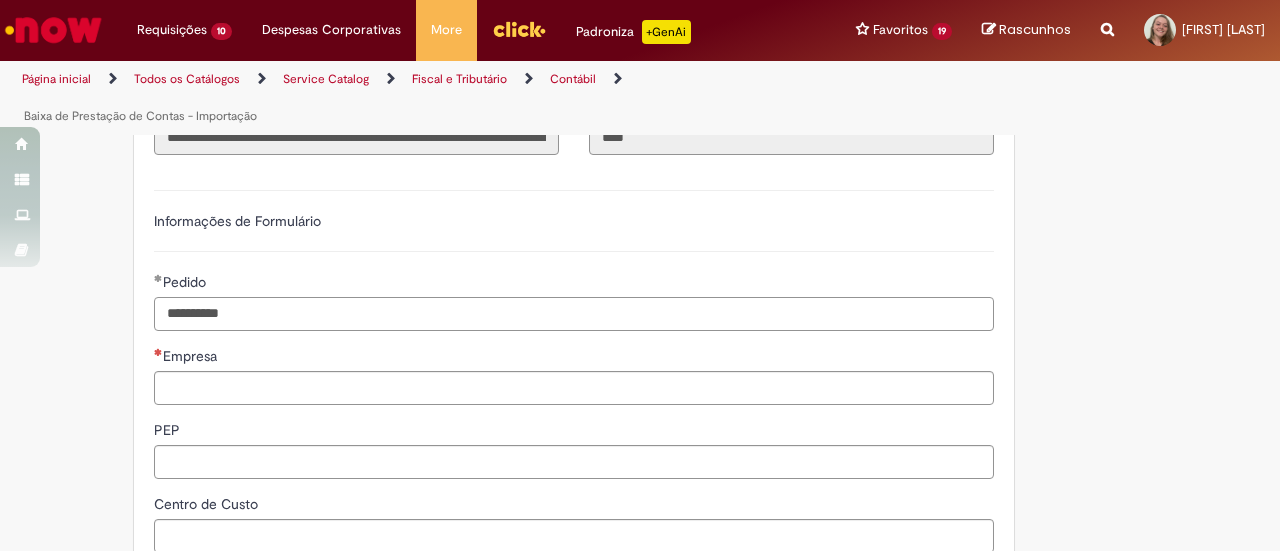 type on "**********" 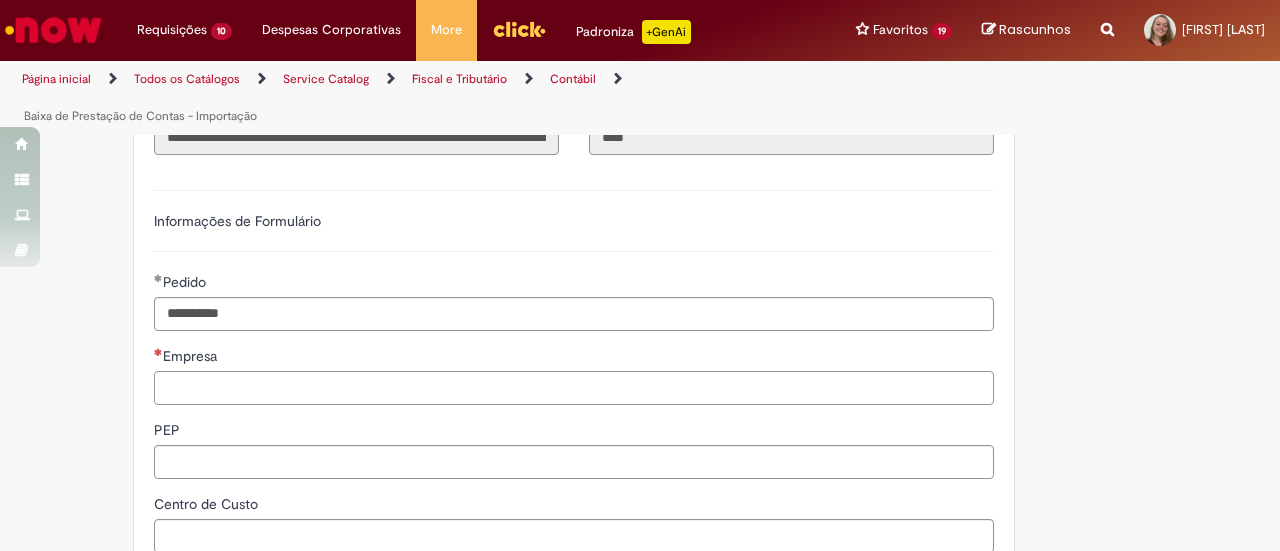 paste on "****" 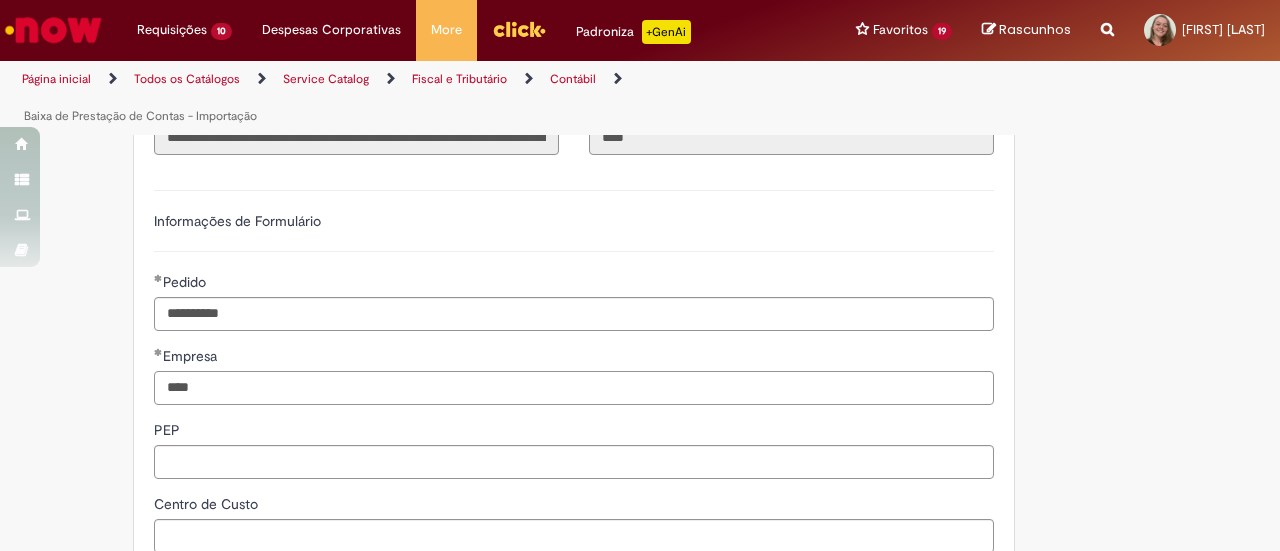 type on "****" 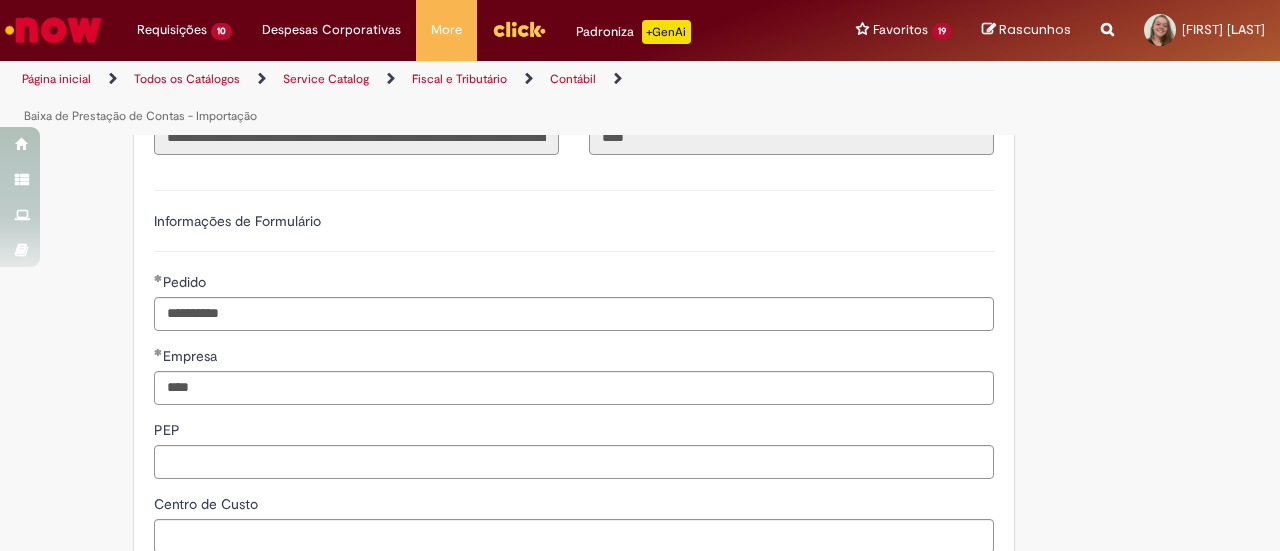 scroll, scrollTop: 746, scrollLeft: 0, axis: vertical 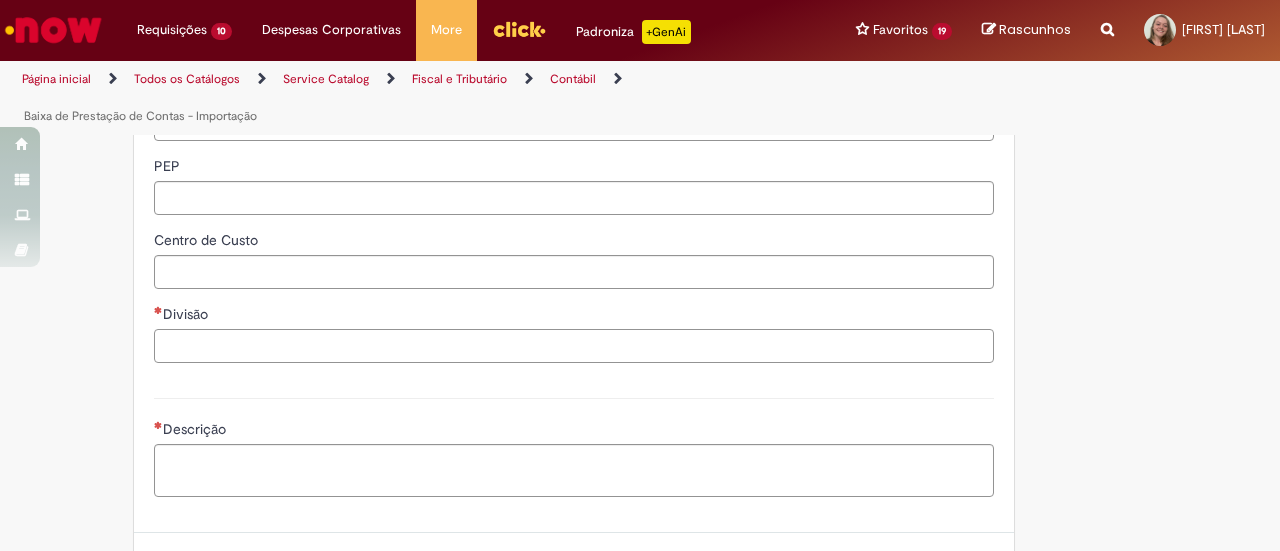 paste on "****" 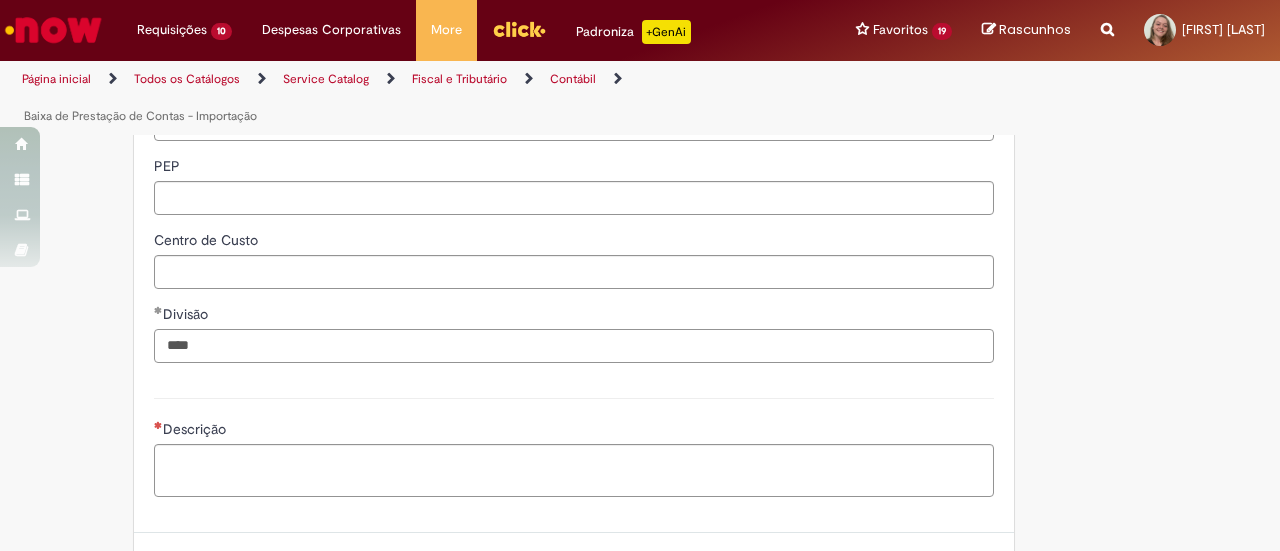 type on "****" 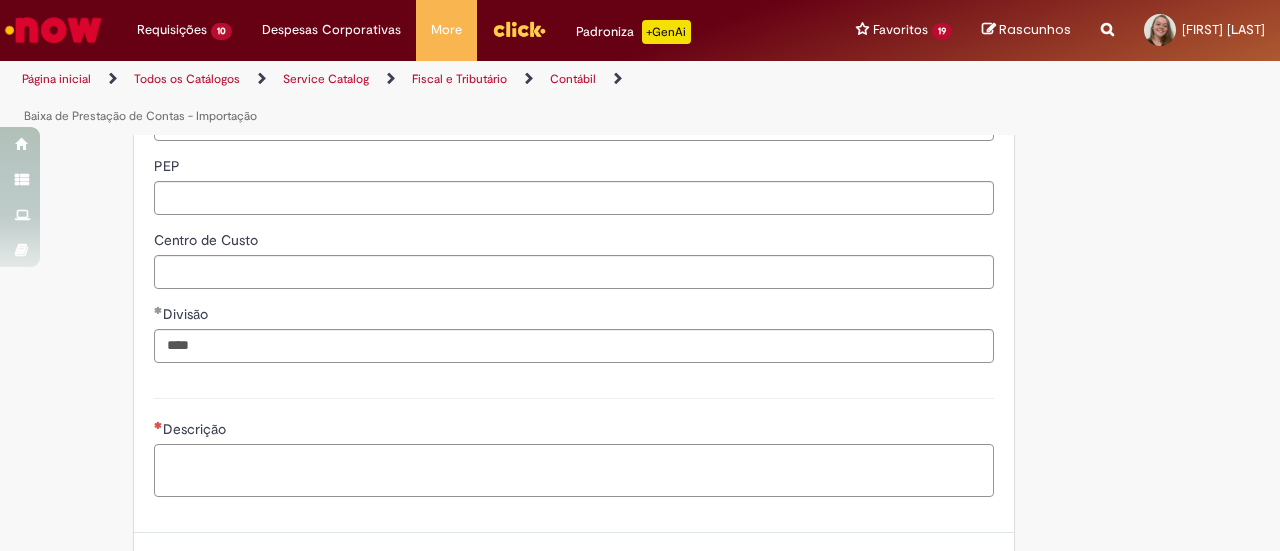 paste on "**********" 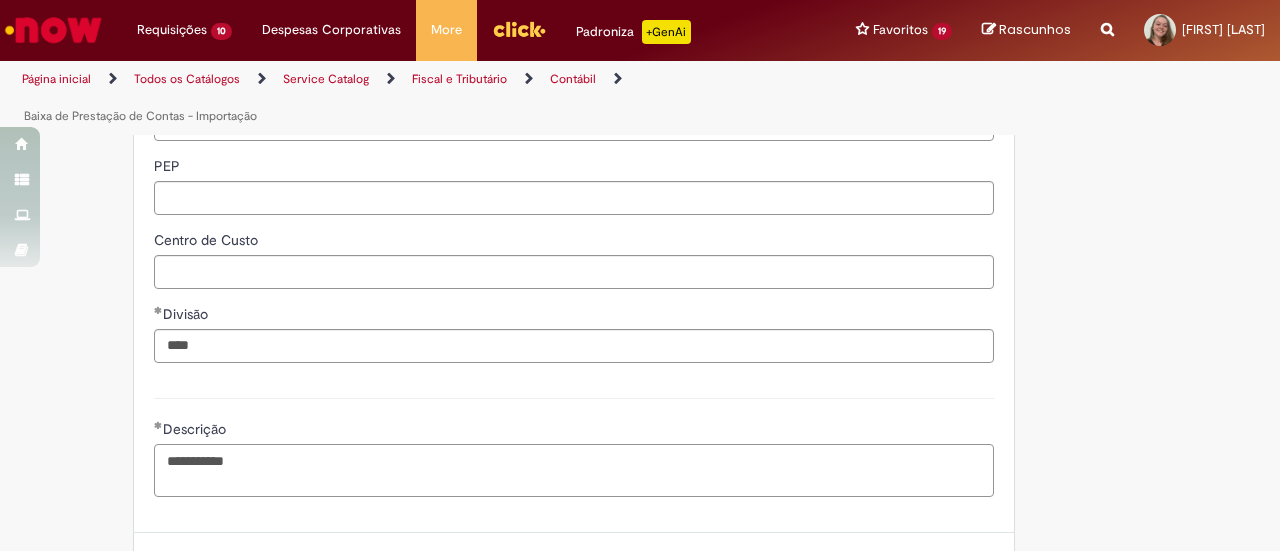scroll, scrollTop: 908, scrollLeft: 0, axis: vertical 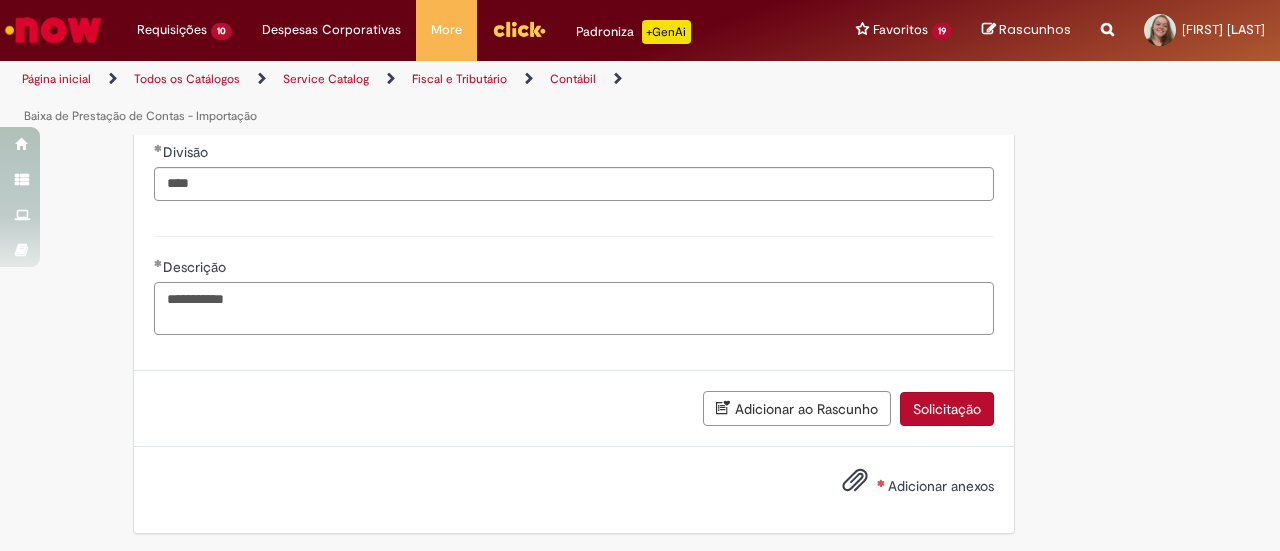 type on "**********" 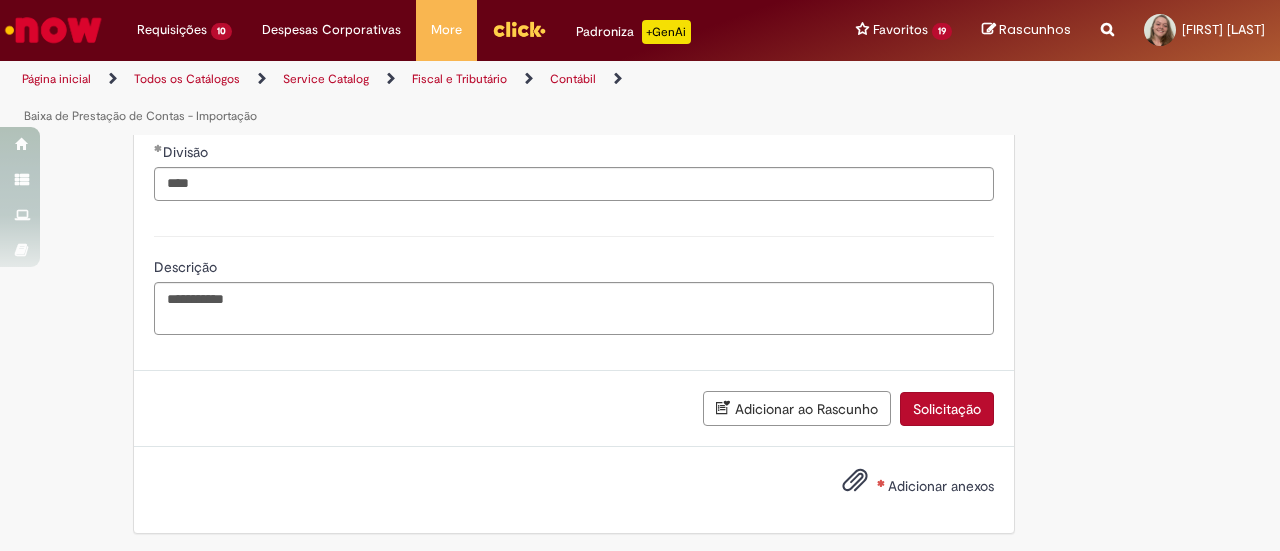 click on "Adicionar anexos" at bounding box center [941, 486] 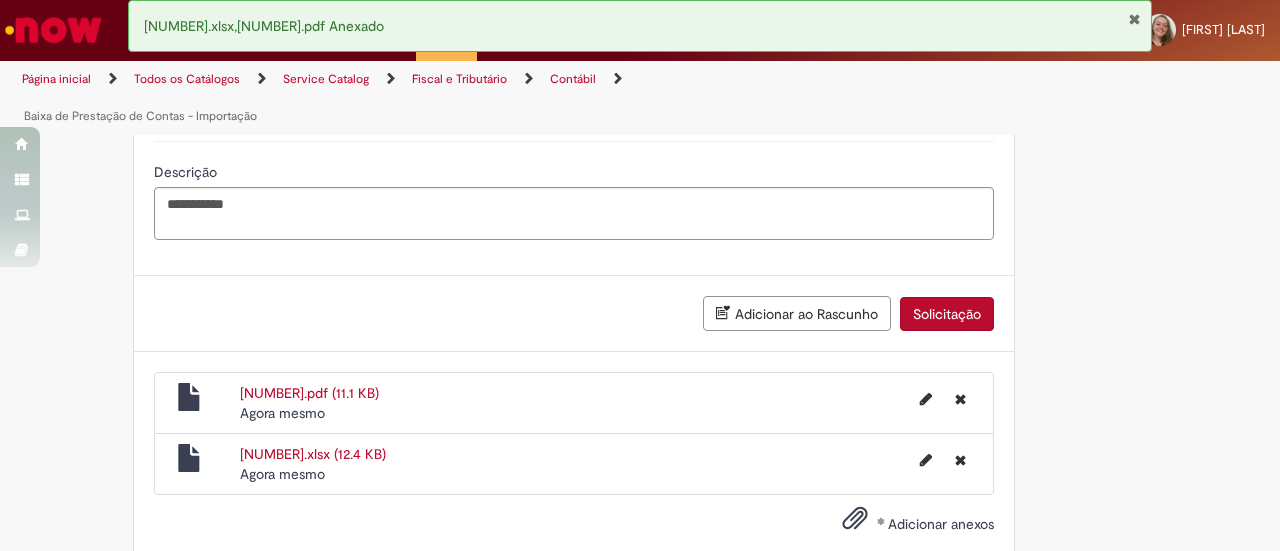 click on "Solicitação" at bounding box center (947, 314) 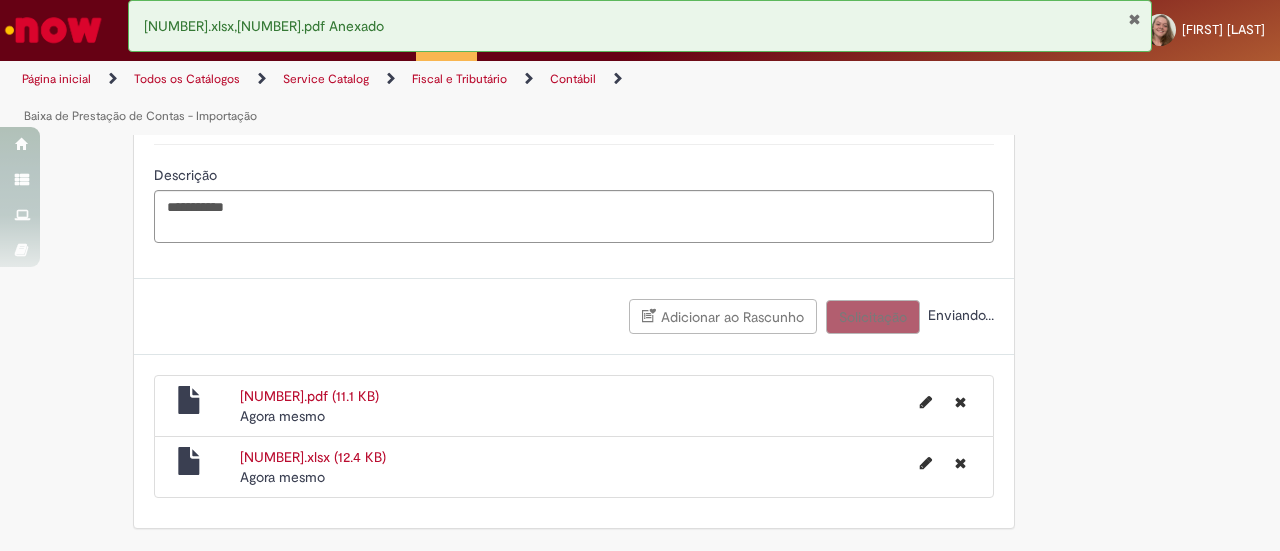 scroll, scrollTop: 994, scrollLeft: 0, axis: vertical 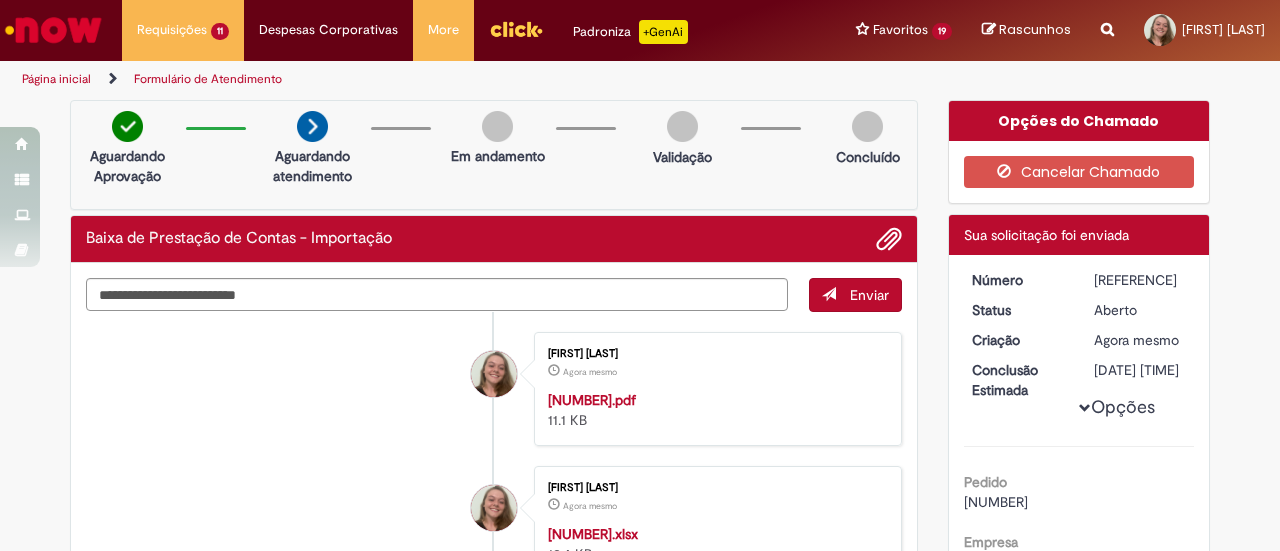 click on "[REFERENCE]" at bounding box center (1140, 280) 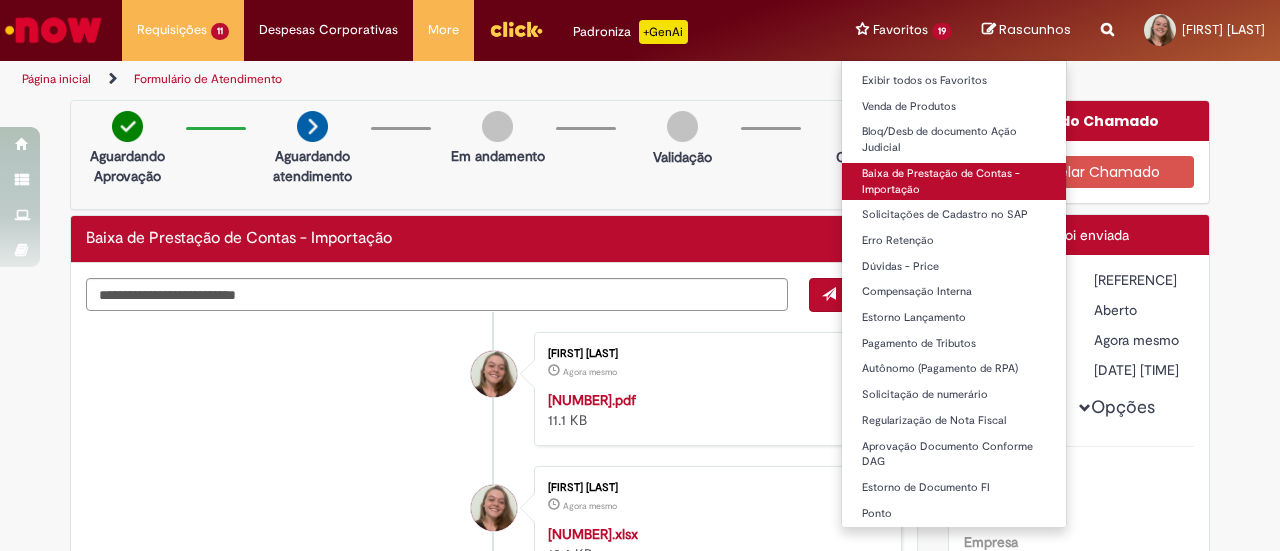 click on "Baixa de Prestação de Contas - Importação" at bounding box center (954, 181) 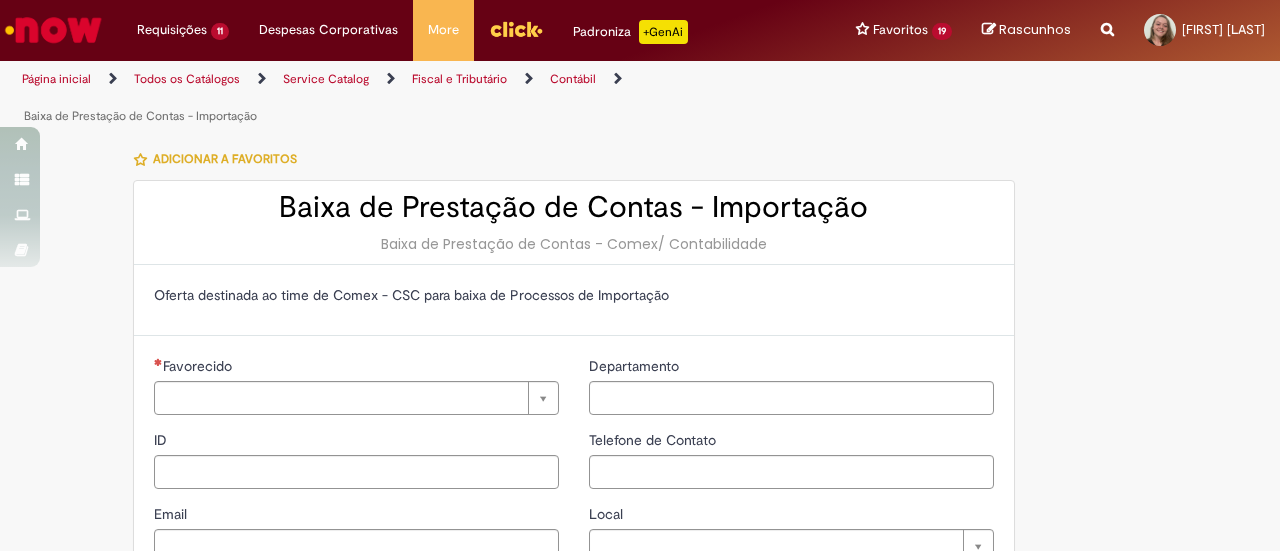type on "********" 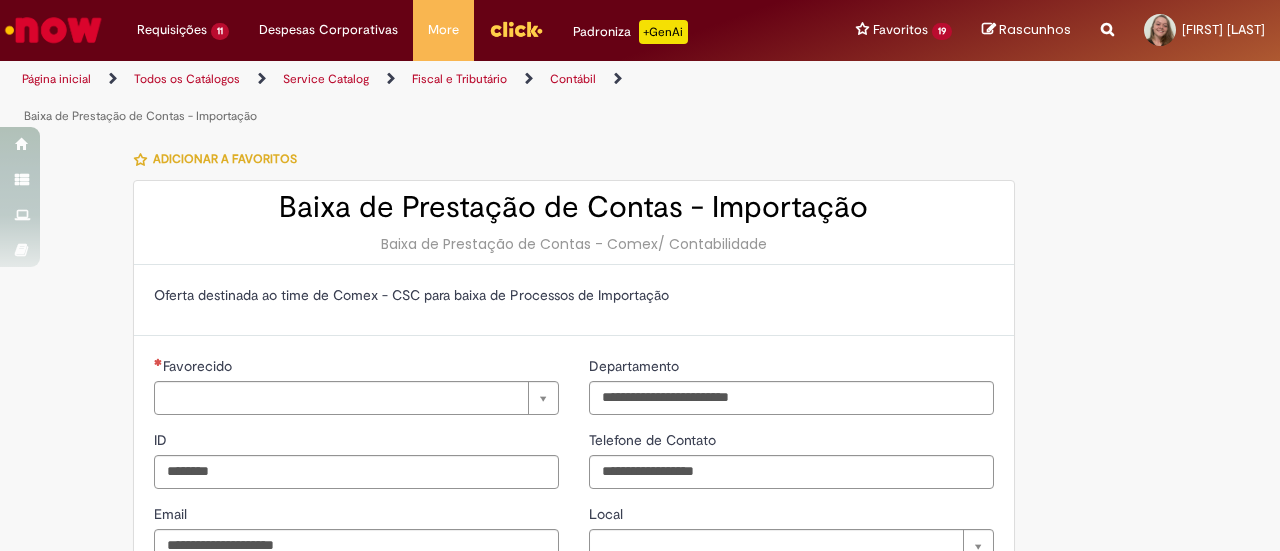 scroll, scrollTop: 0, scrollLeft: 0, axis: both 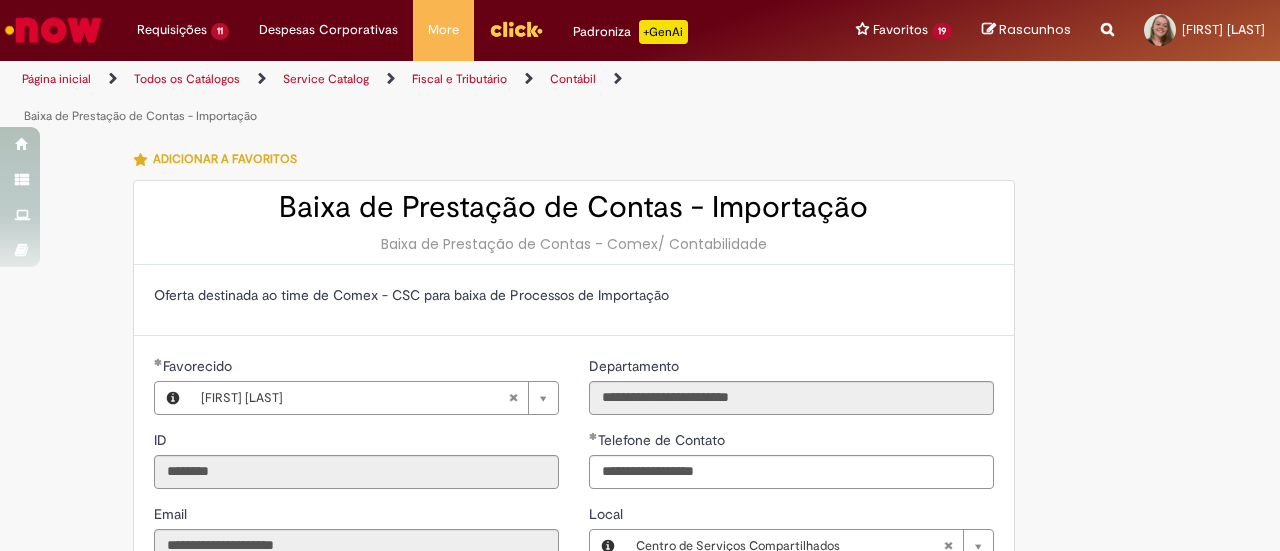 type on "**********" 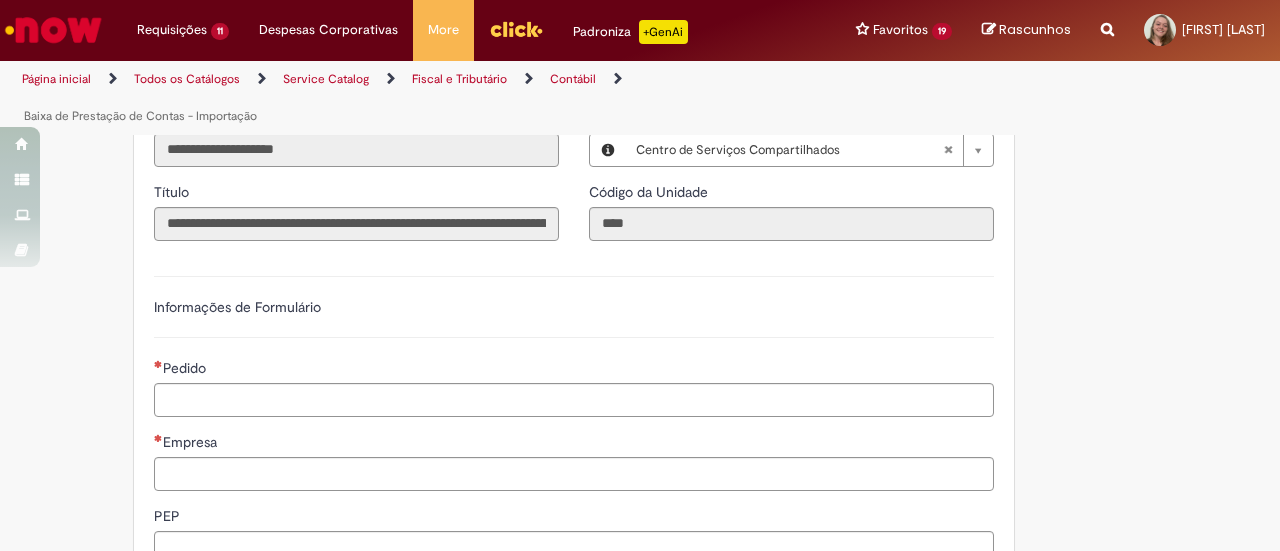 scroll, scrollTop: 428, scrollLeft: 0, axis: vertical 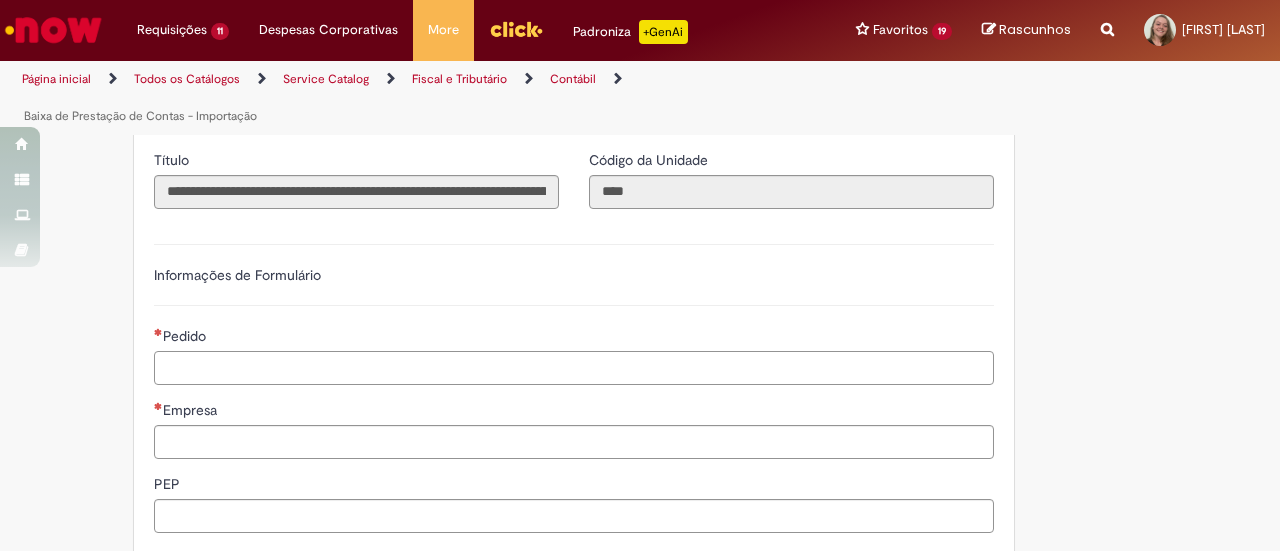 paste on "**********" 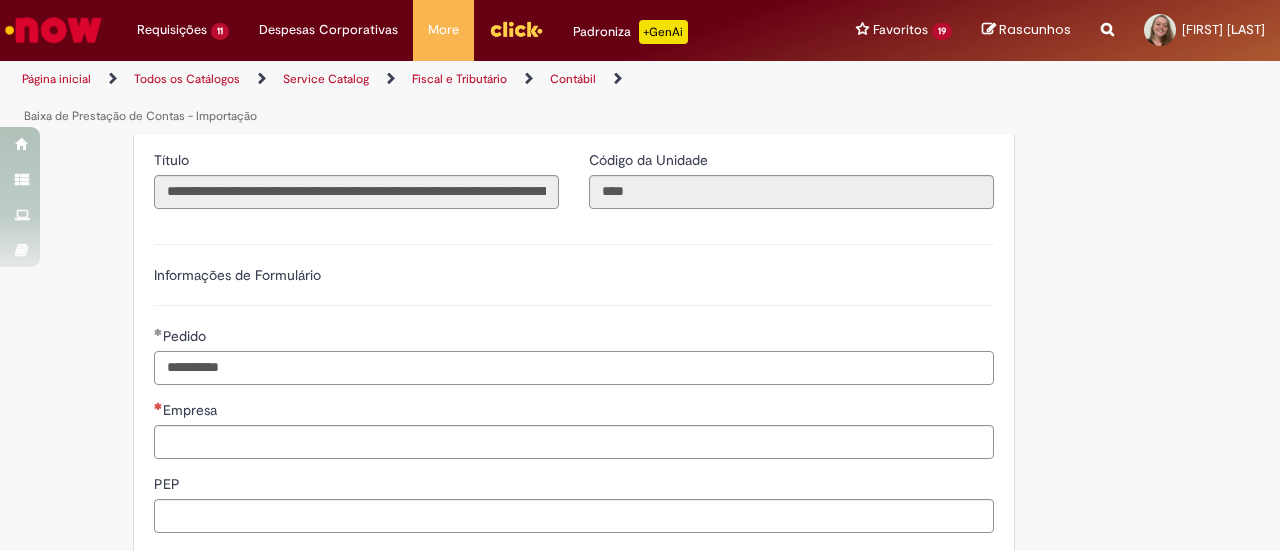type on "**********" 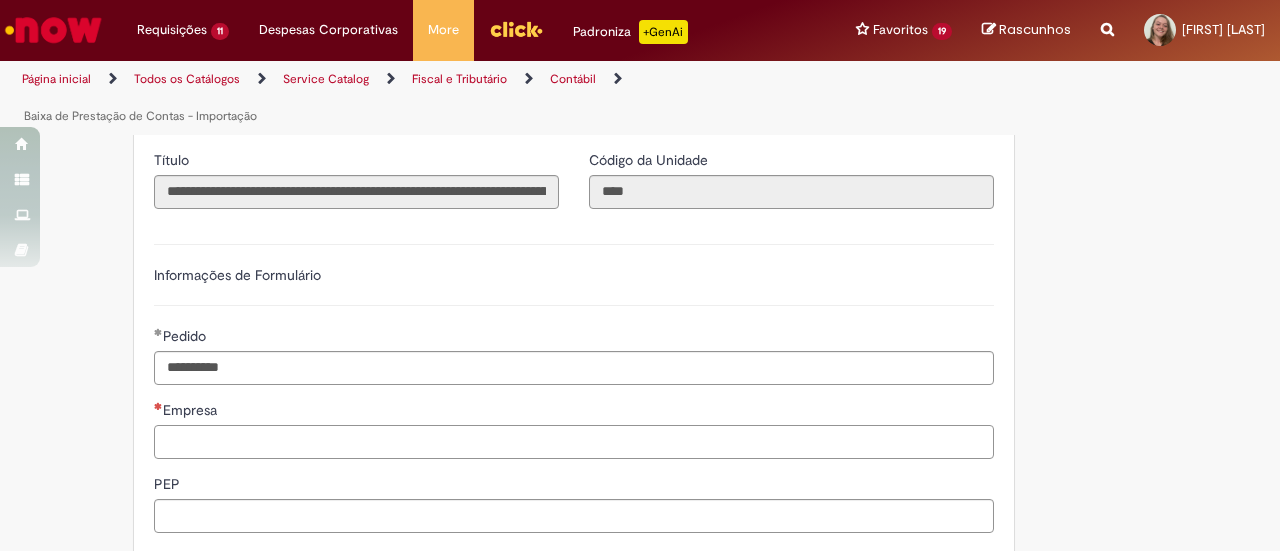 paste on "****" 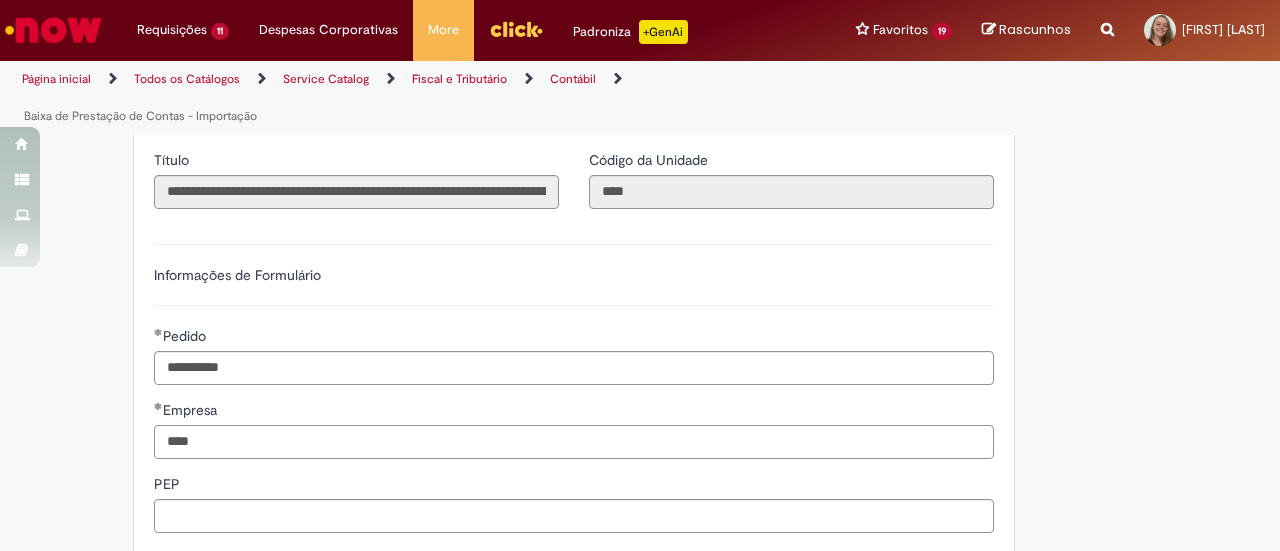 type on "****" 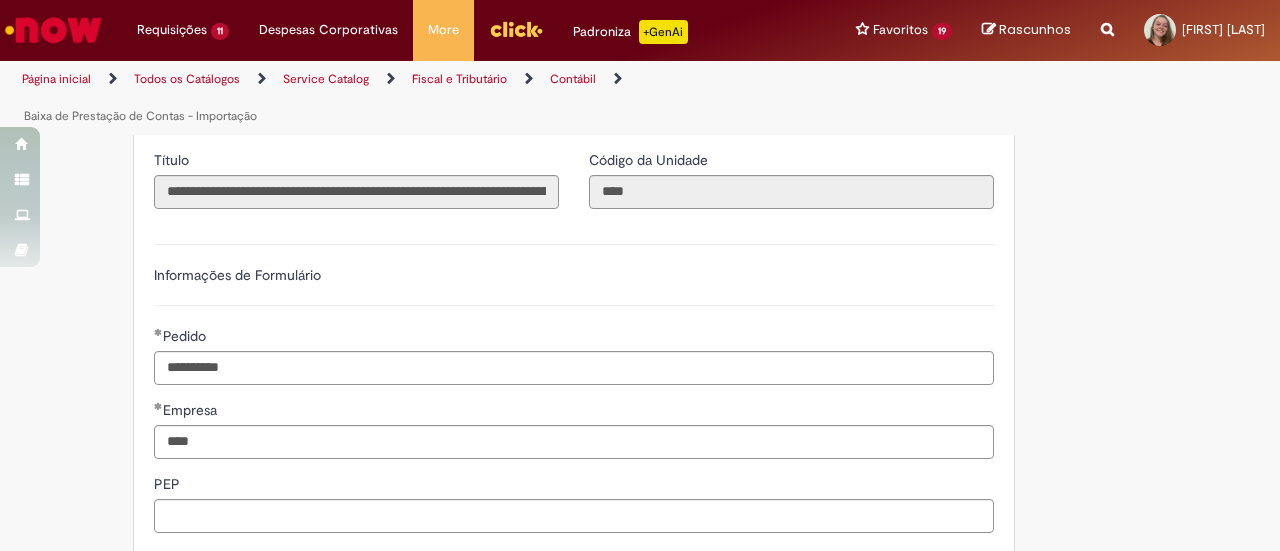 scroll, scrollTop: 672, scrollLeft: 0, axis: vertical 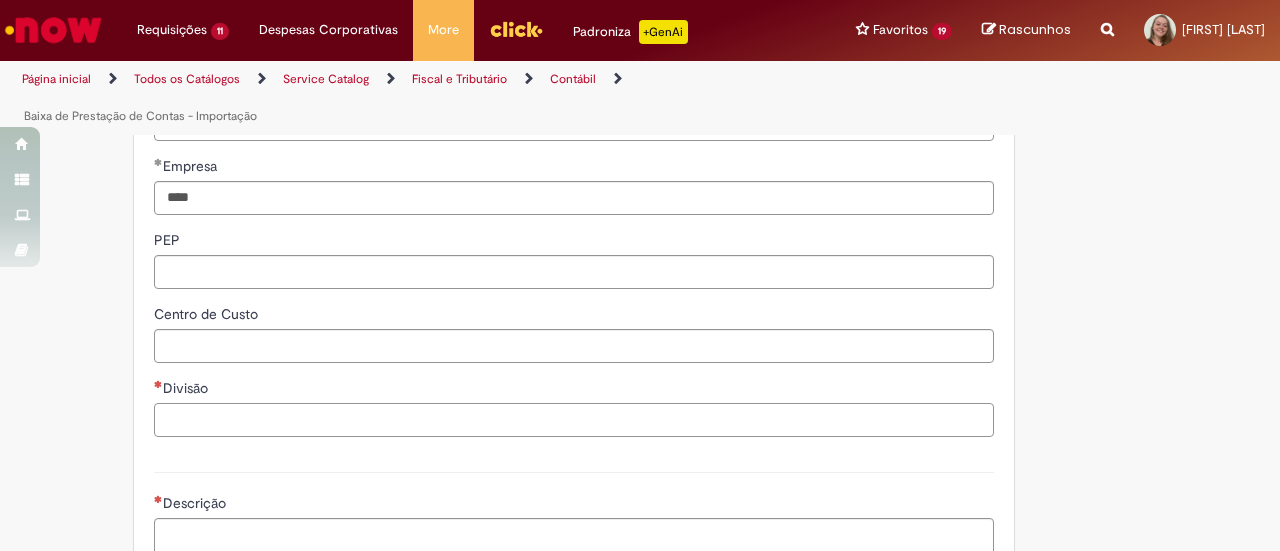 paste on "****" 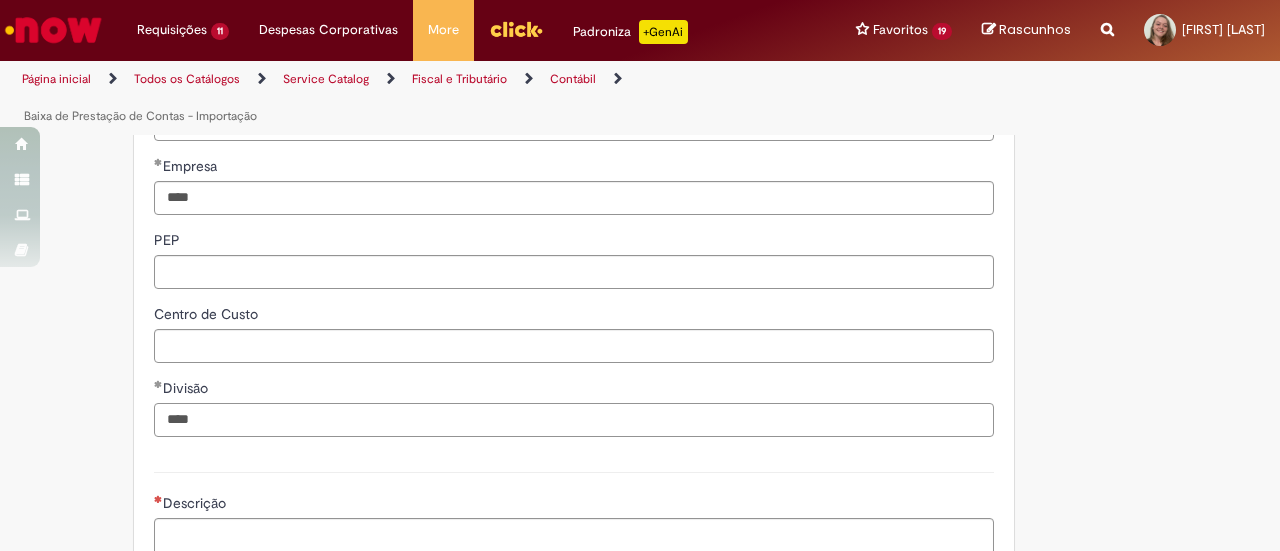 type on "****" 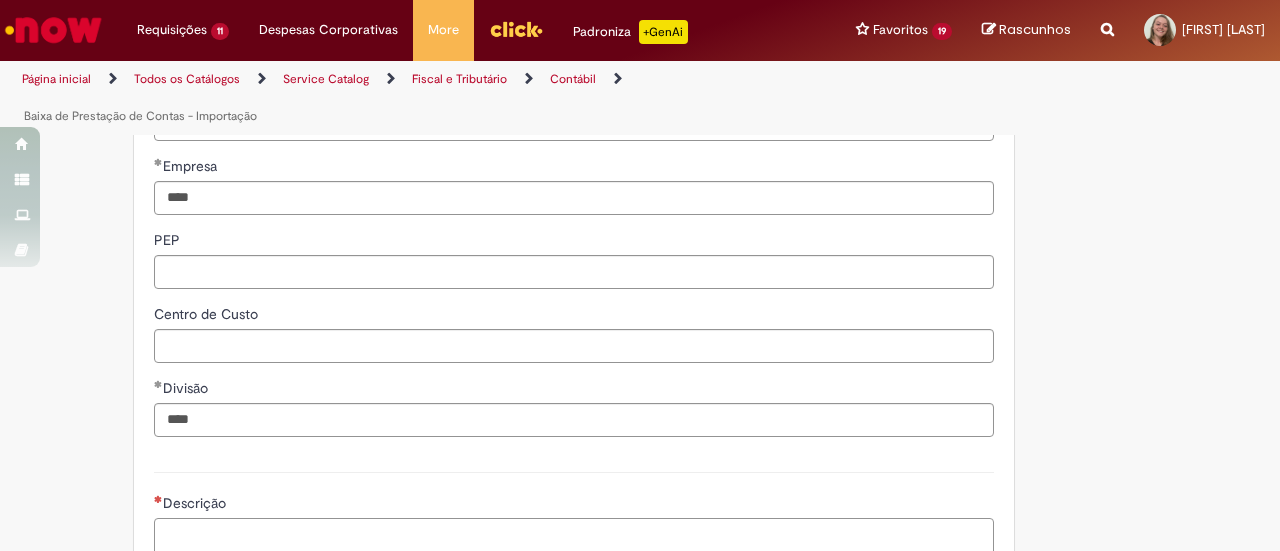 paste on "**********" 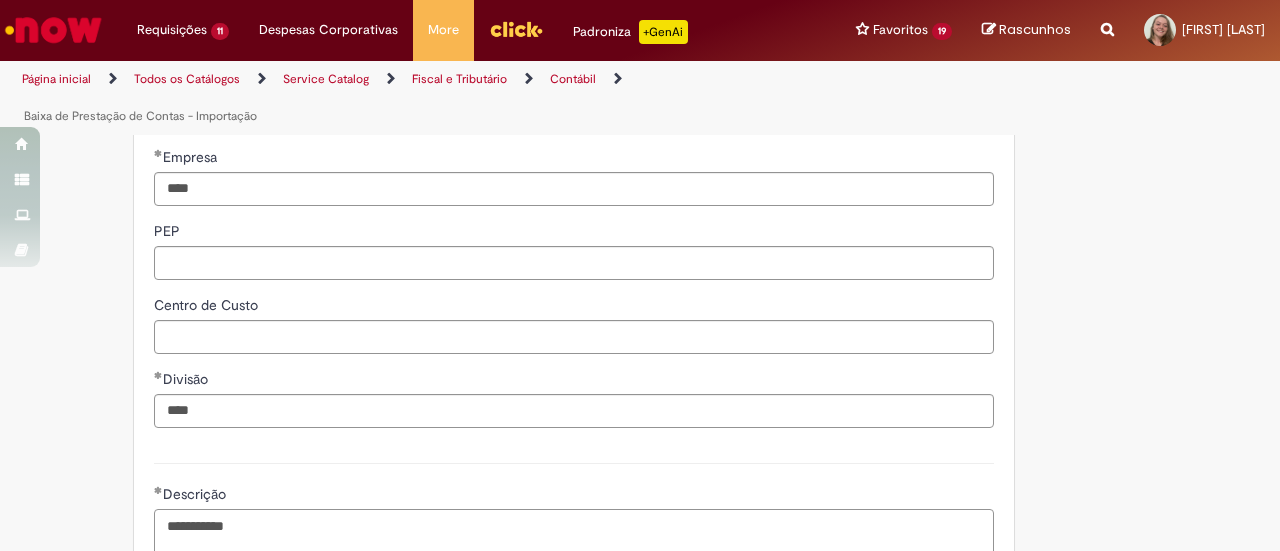 scroll, scrollTop: 908, scrollLeft: 0, axis: vertical 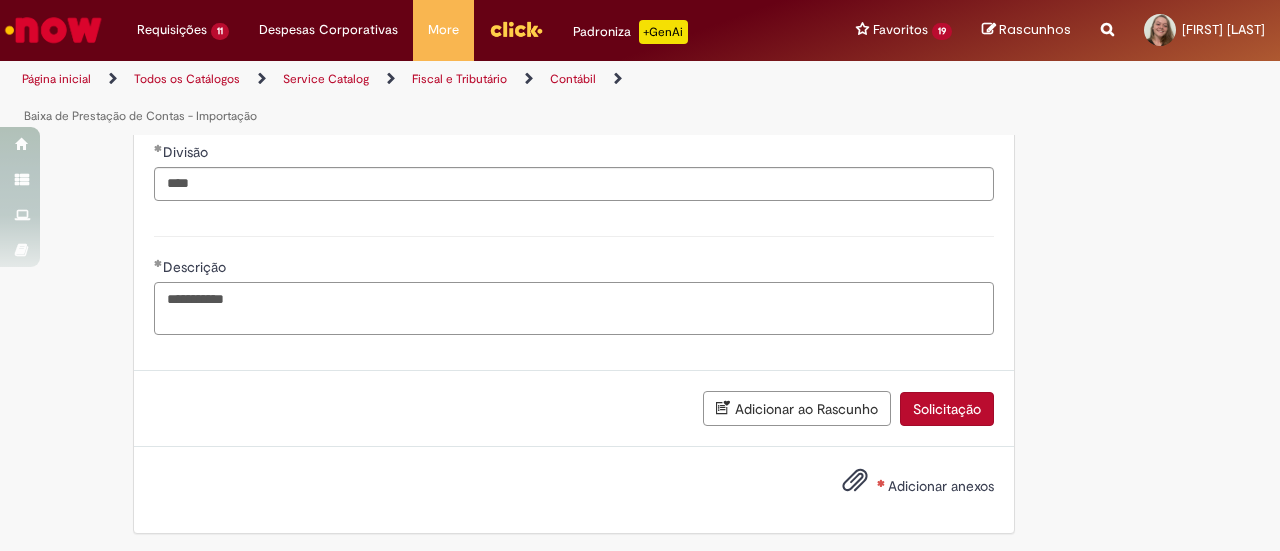 type on "**********" 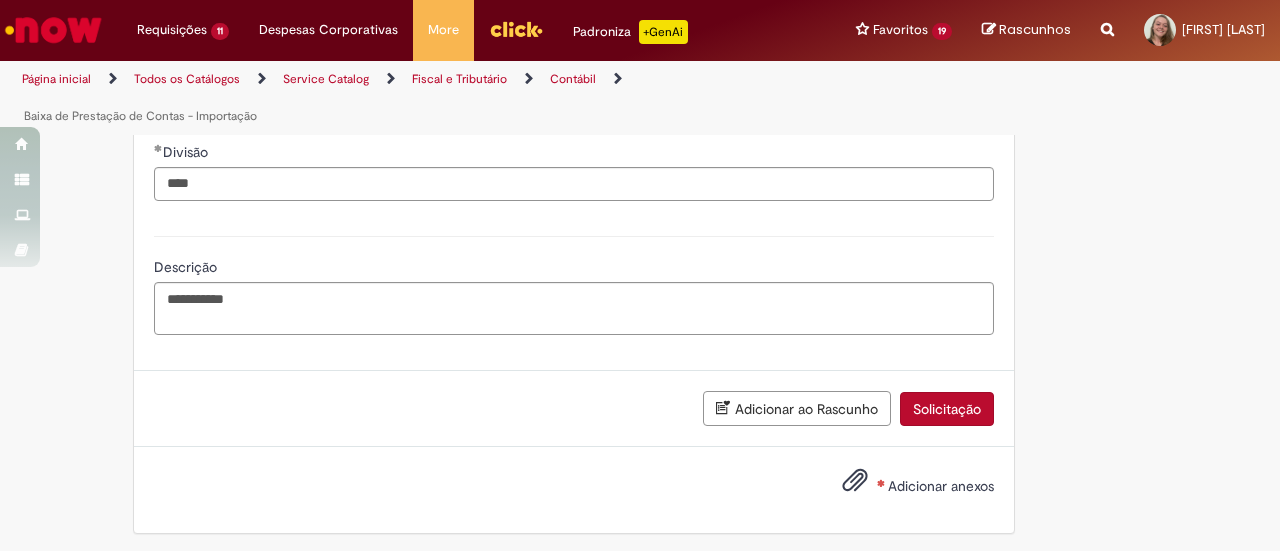 click on "Adicionar anexos" at bounding box center [903, 487] 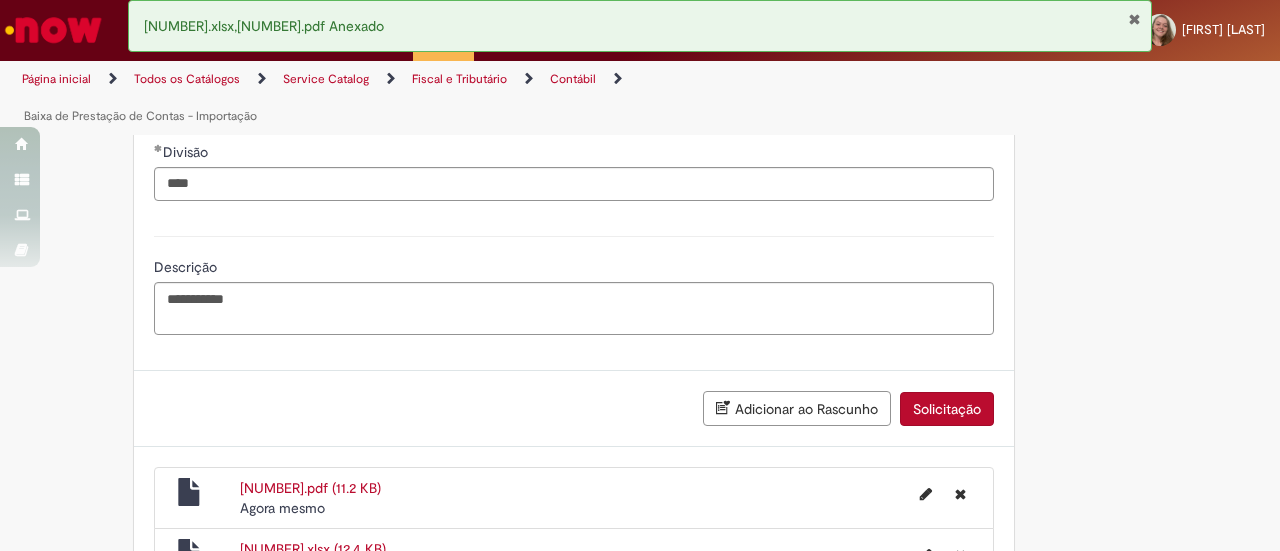 click on "Solicitação" at bounding box center [947, 409] 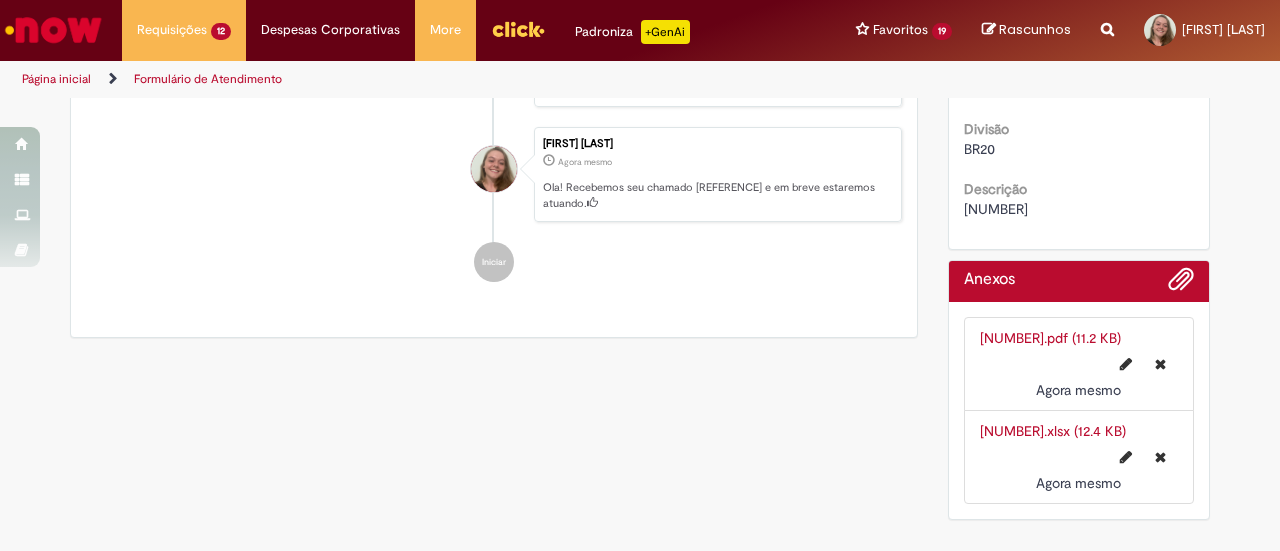 scroll, scrollTop: 0, scrollLeft: 0, axis: both 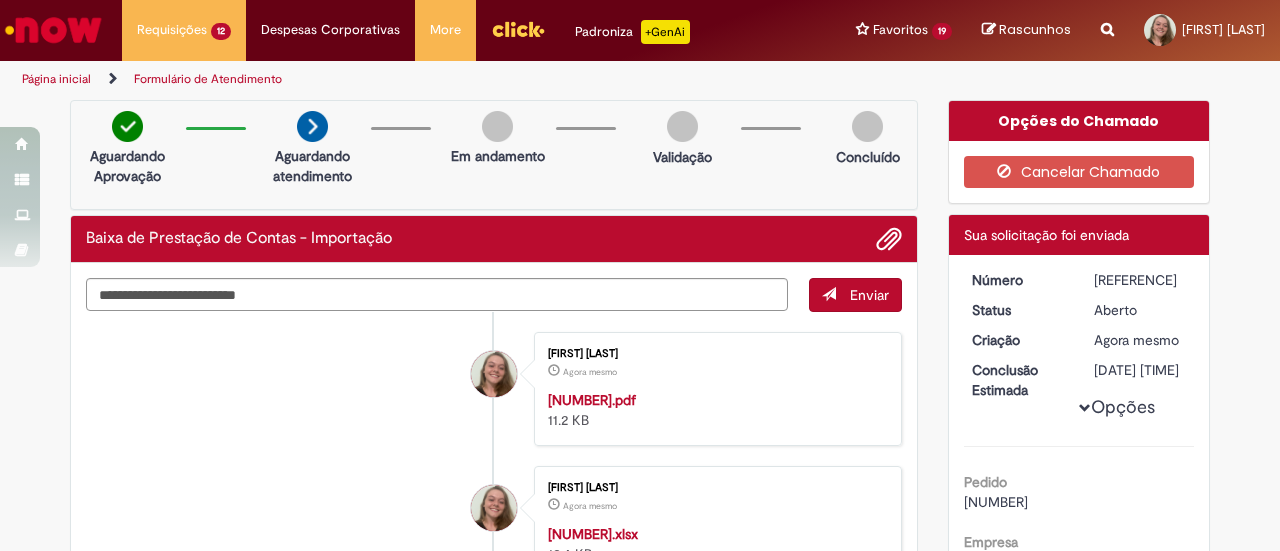 click on "[REFERENCE]" at bounding box center (1140, 280) 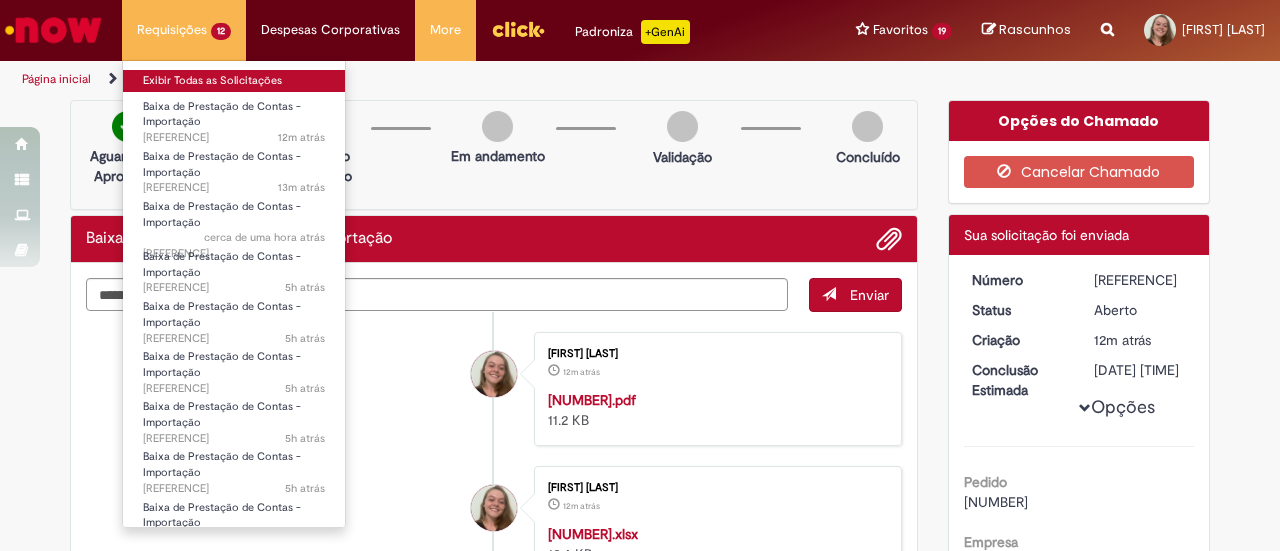 click on "Exibir Todas as Solicitações" at bounding box center (234, 81) 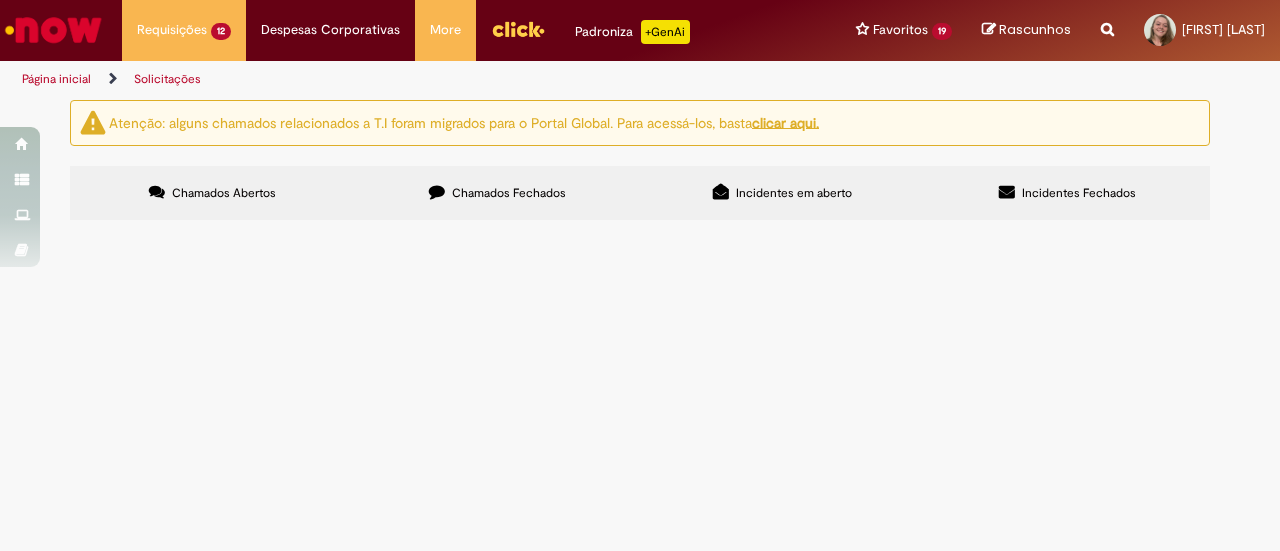 scroll, scrollTop: 0, scrollLeft: 0, axis: both 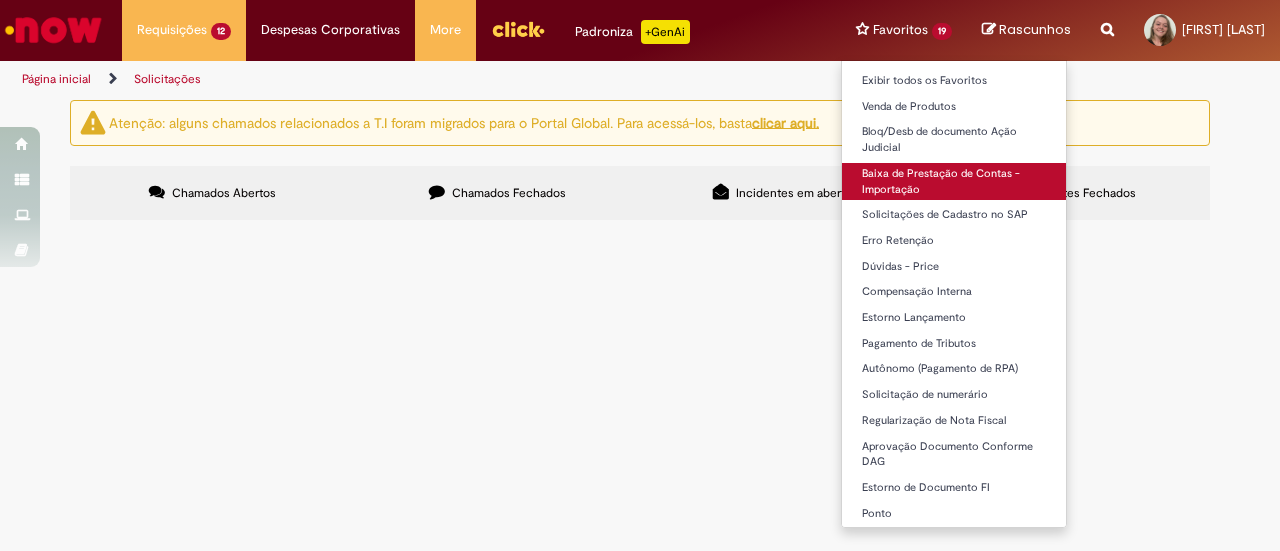 click on "Baixa de Prestação de Contas - Importação" at bounding box center [954, 181] 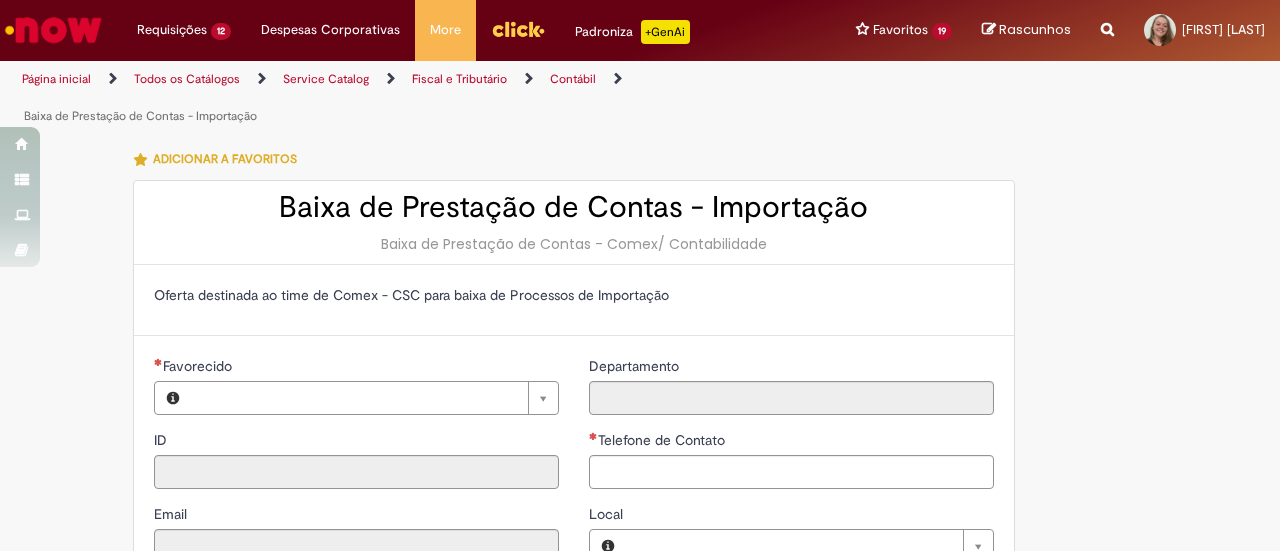 type on "********" 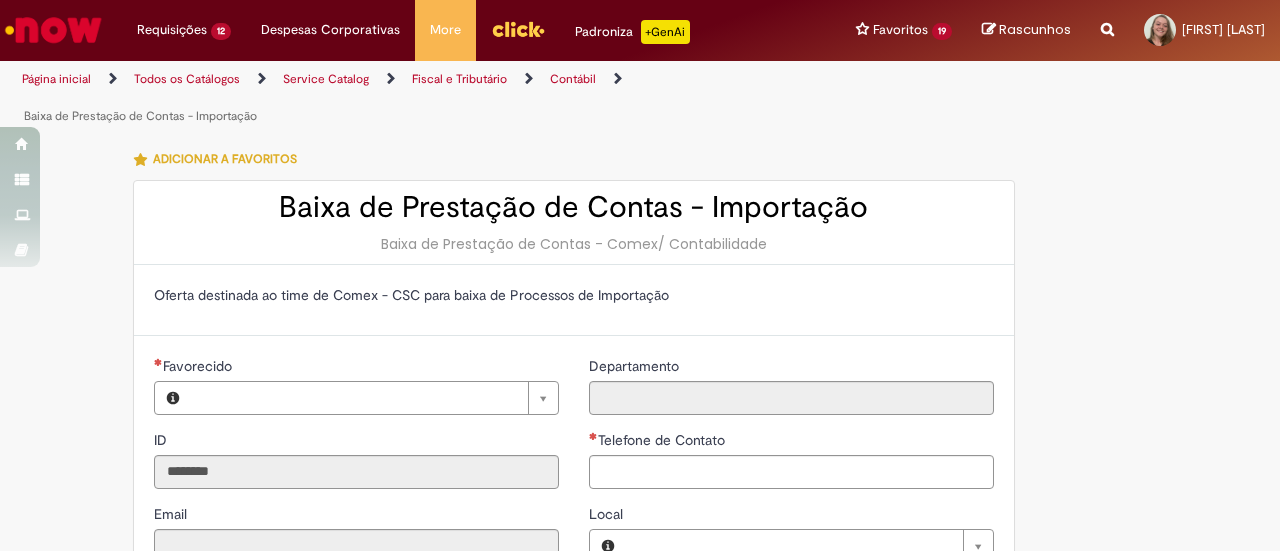 type on "**********" 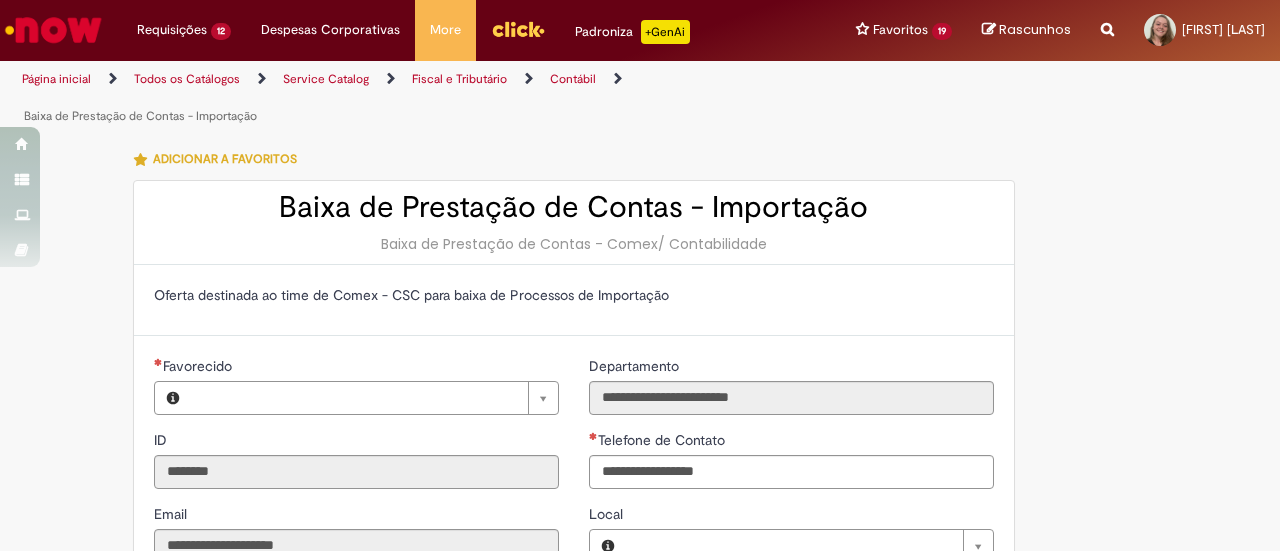 type on "**********" 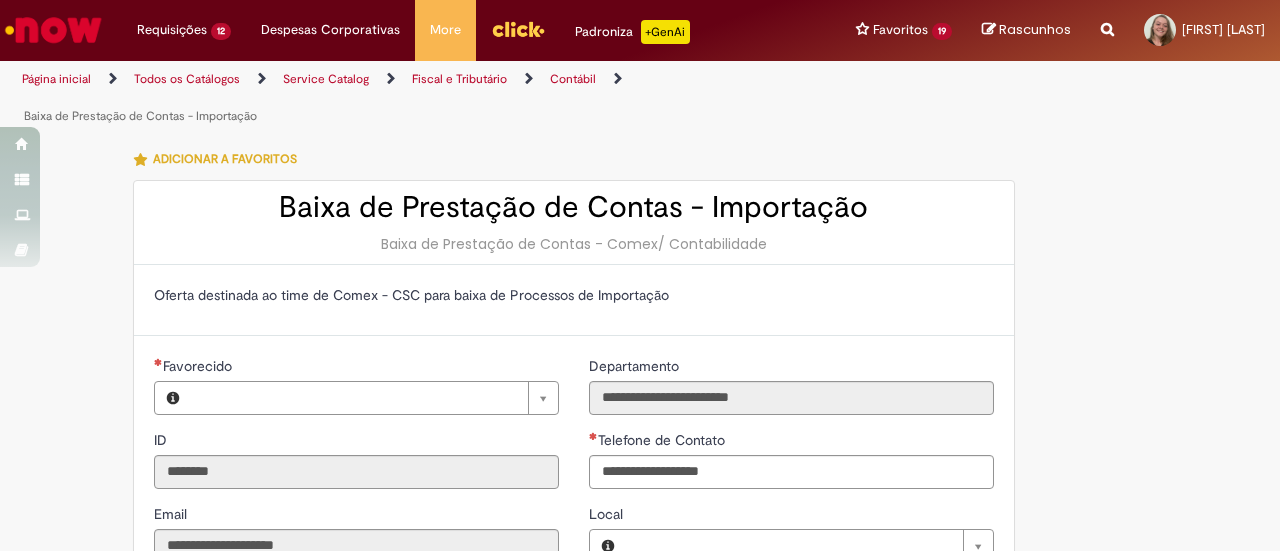 type on "**********" 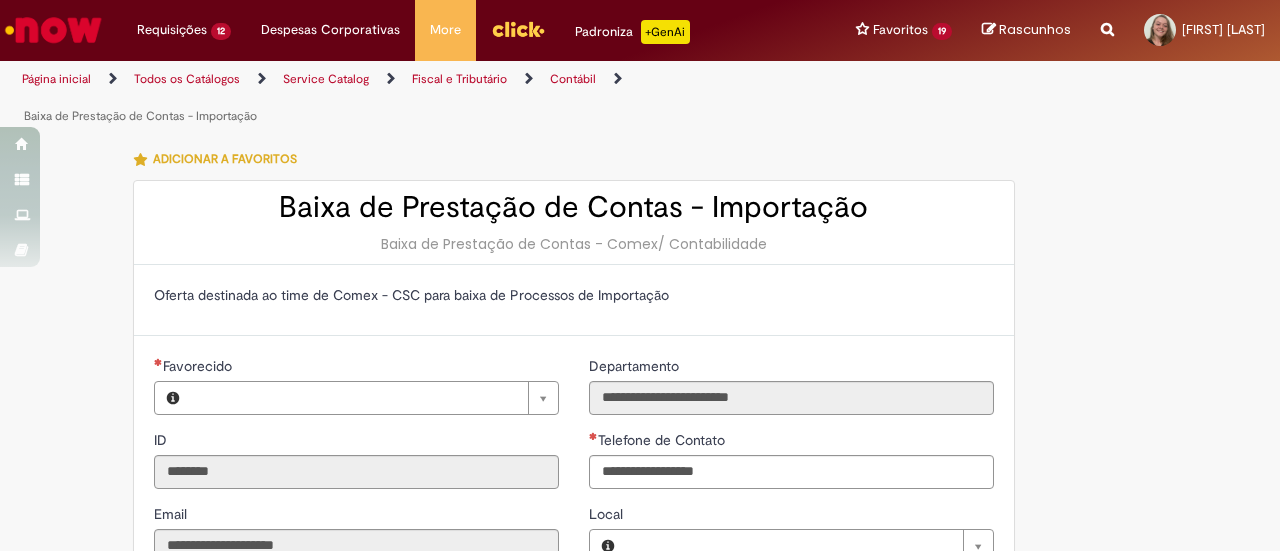 type on "**********" 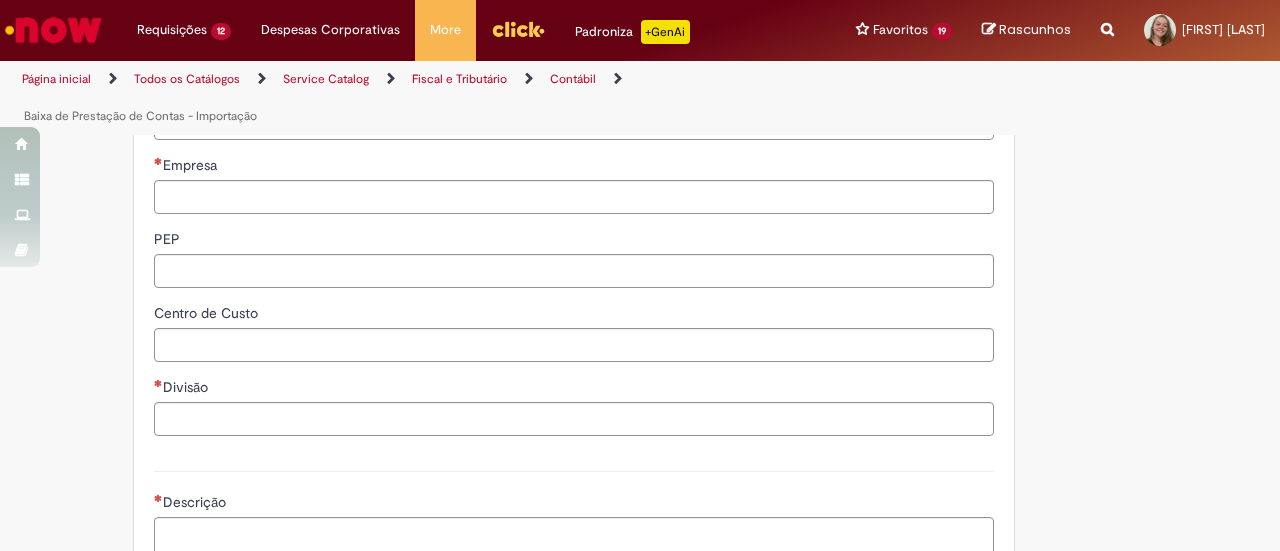 scroll, scrollTop: 479, scrollLeft: 0, axis: vertical 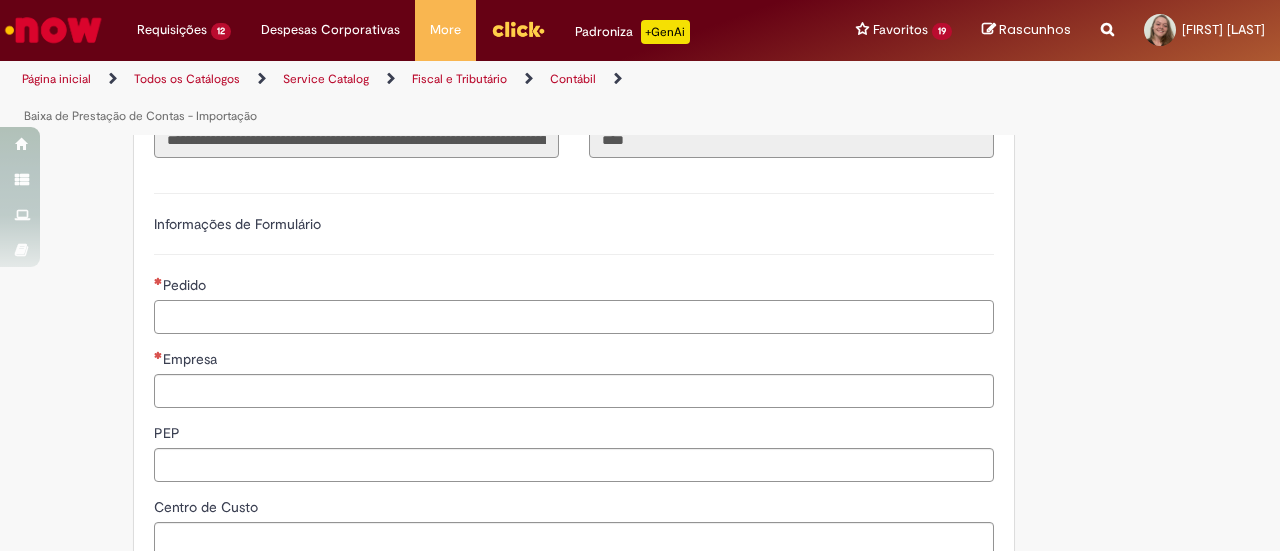 click on "Pedido" at bounding box center (574, 317) 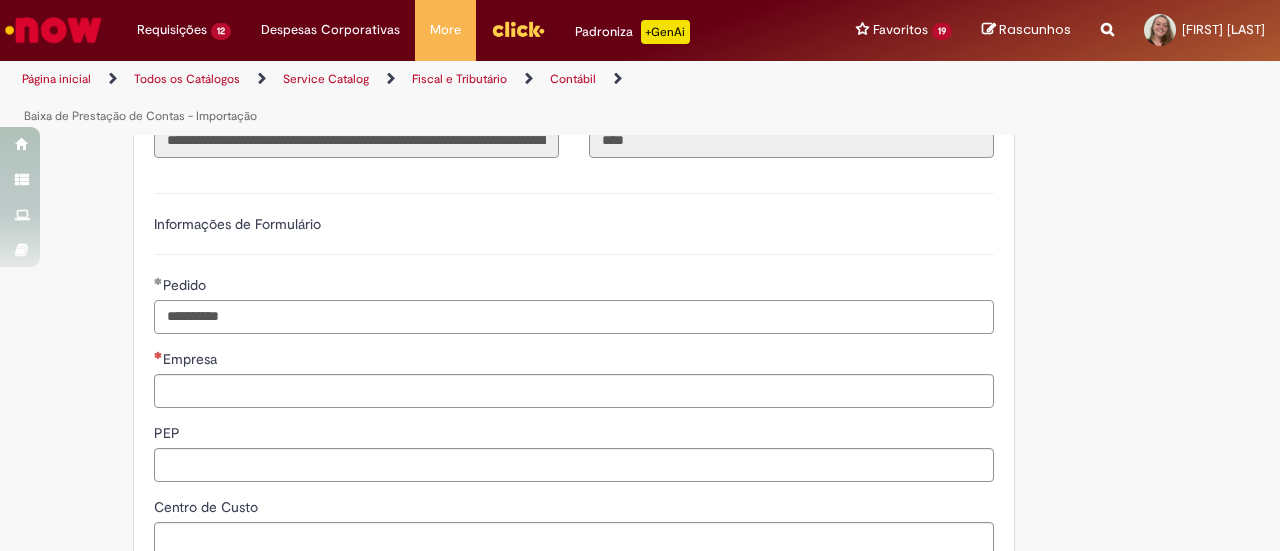 type on "**********" 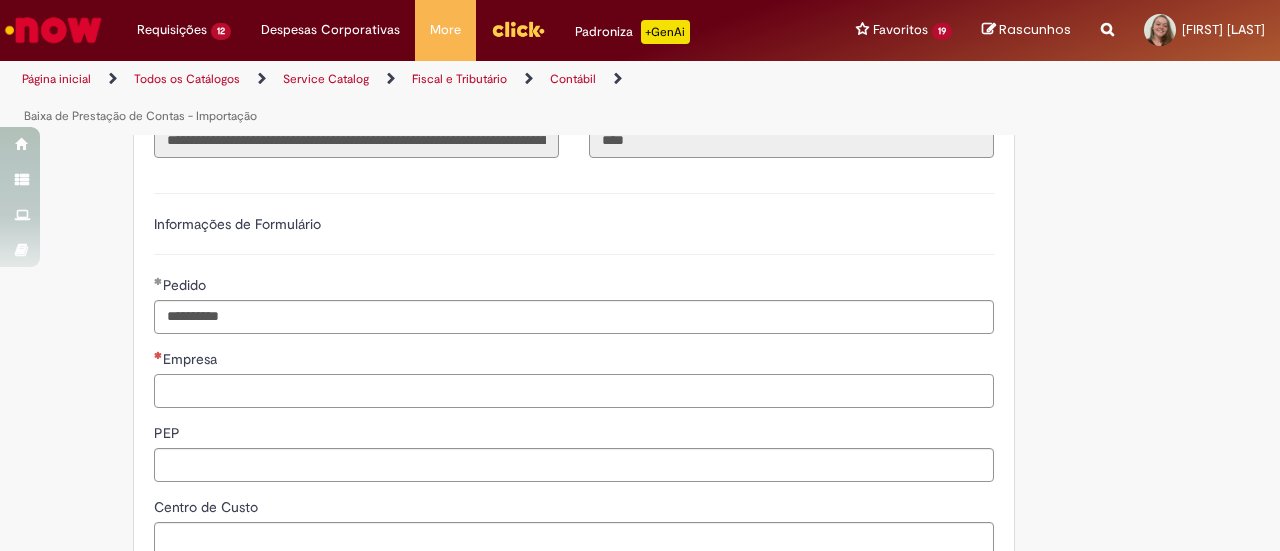 paste on "****" 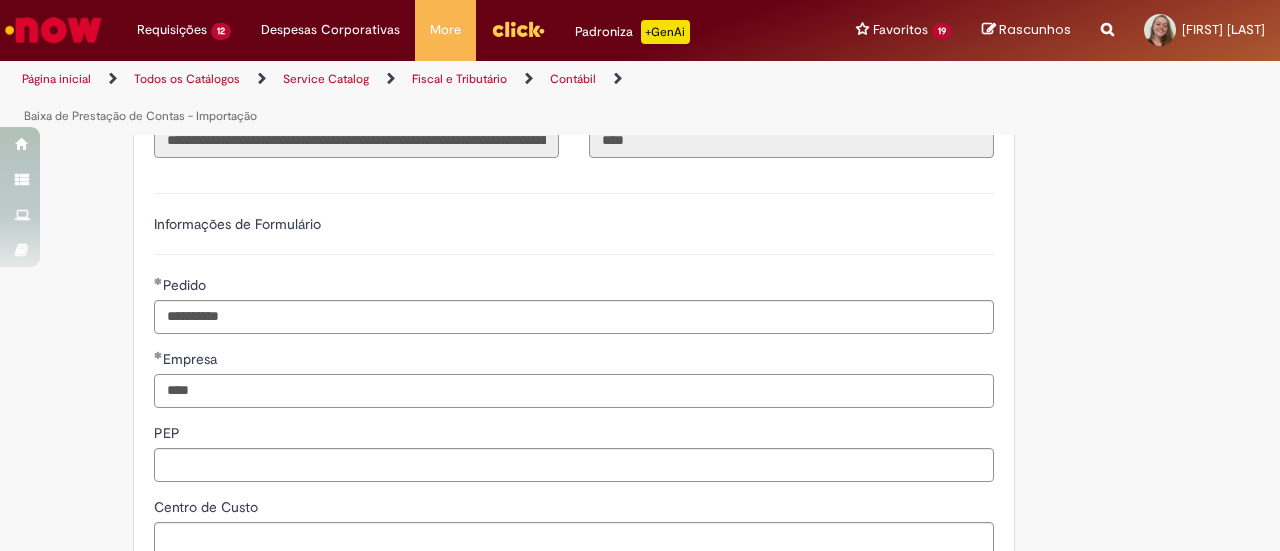 type on "****" 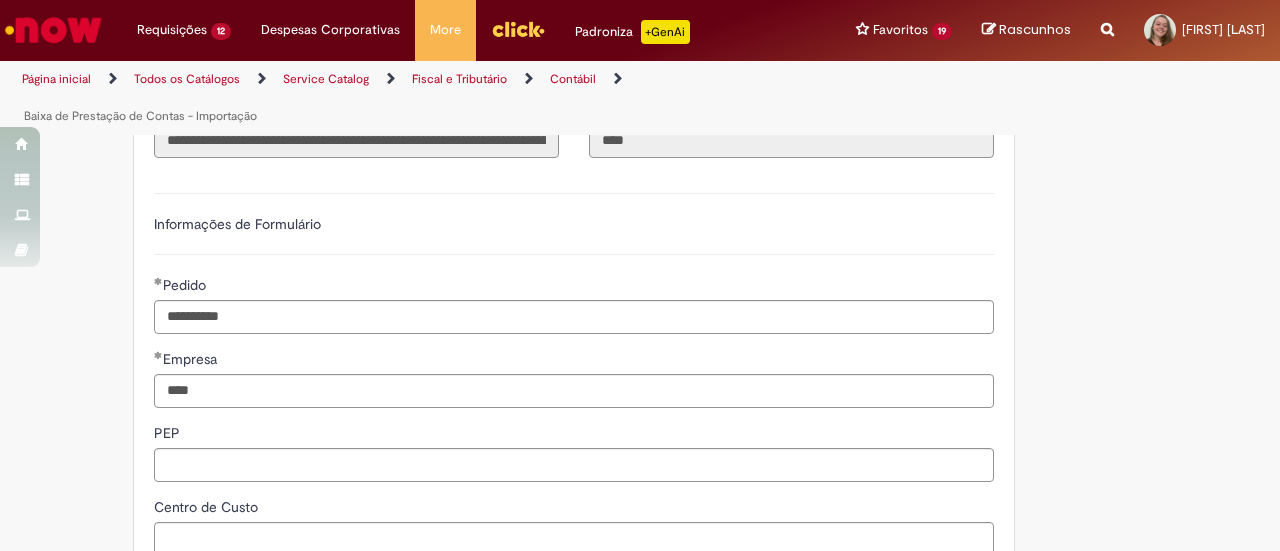 scroll, scrollTop: 746, scrollLeft: 0, axis: vertical 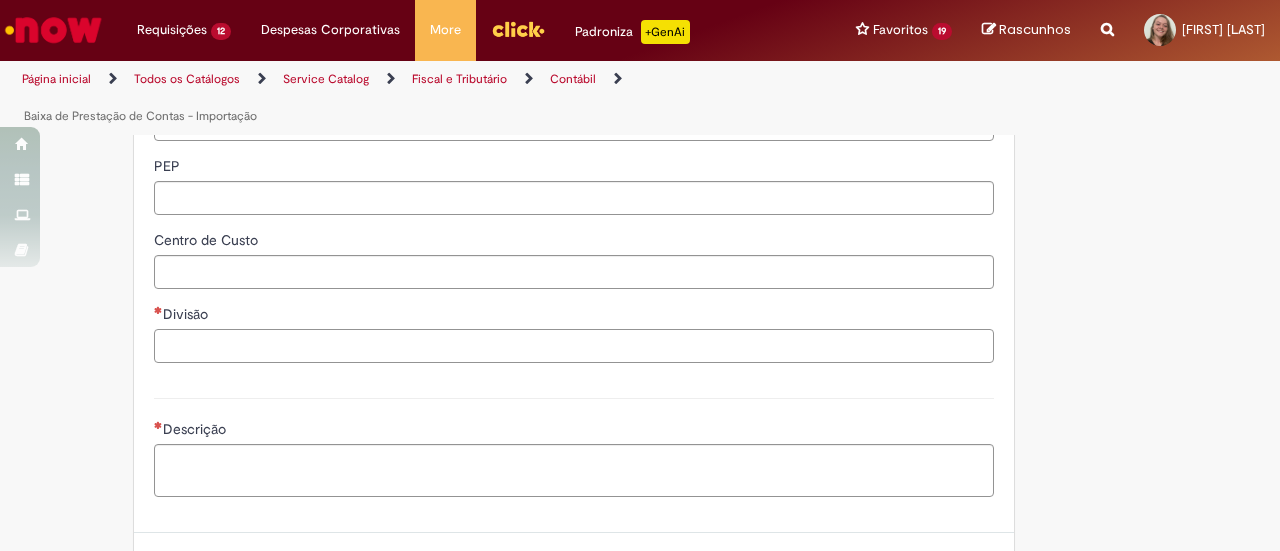 paste on "****" 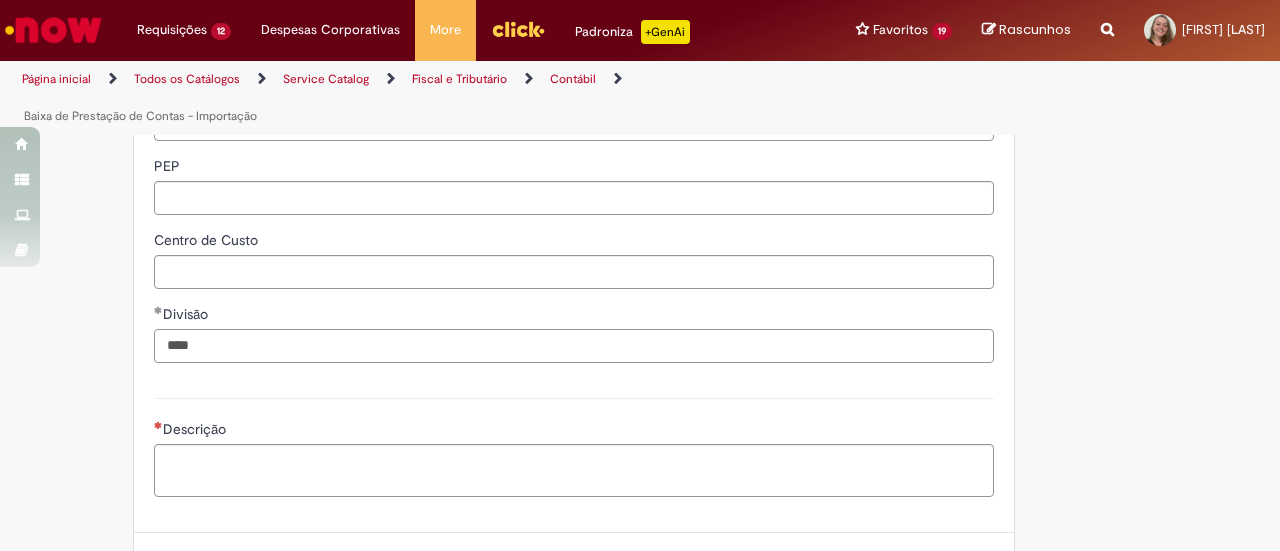 type on "****" 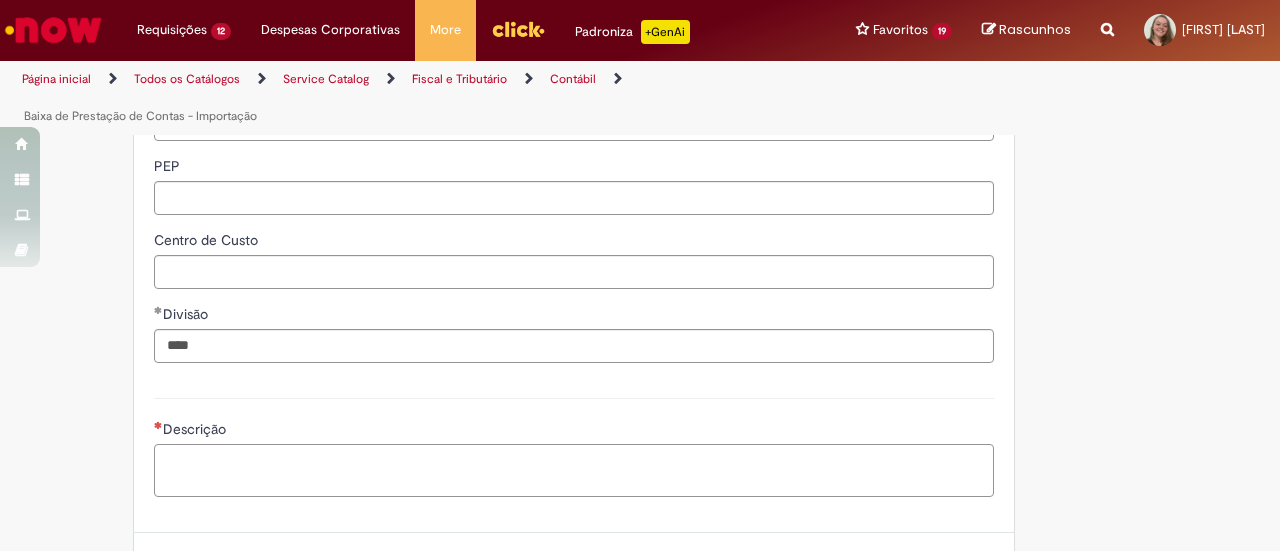 paste on "**********" 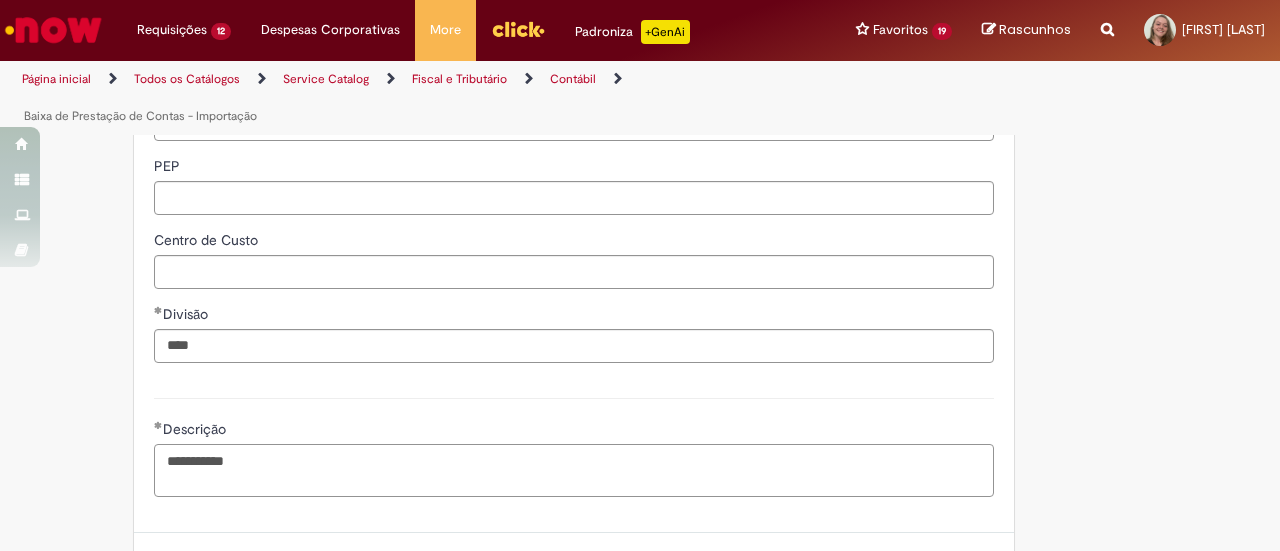 type on "**********" 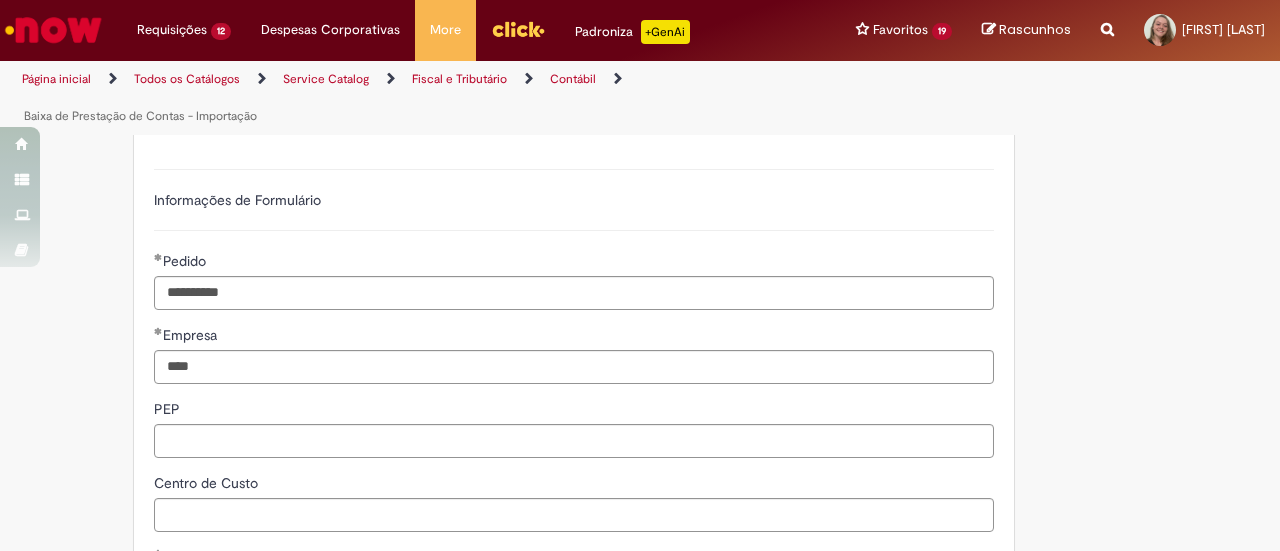scroll, scrollTop: 500, scrollLeft: 0, axis: vertical 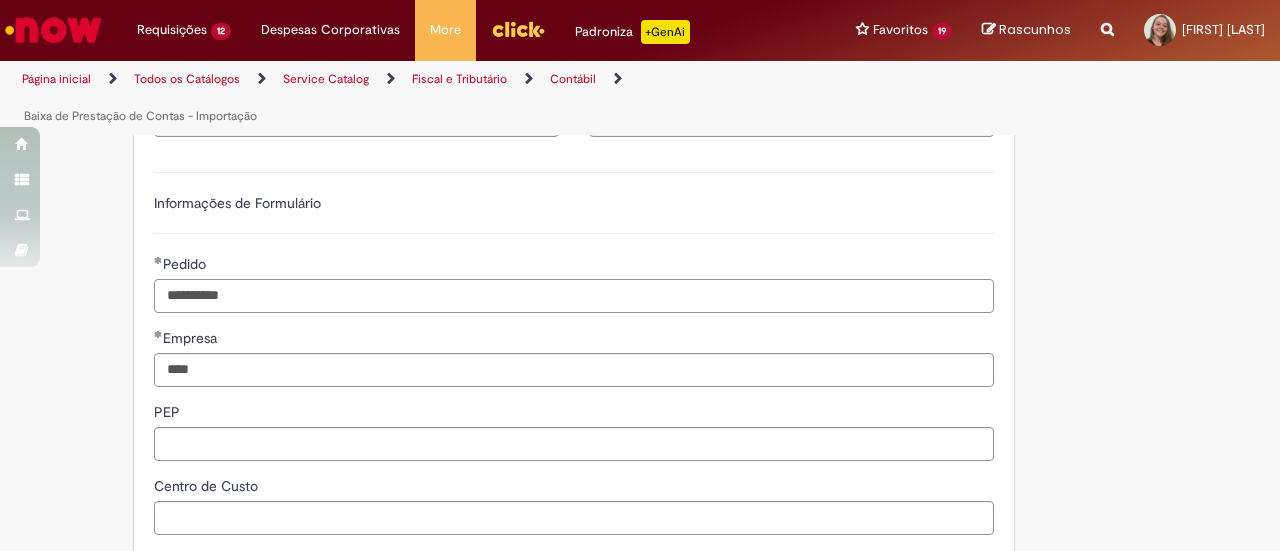 click on "**********" at bounding box center [574, 296] 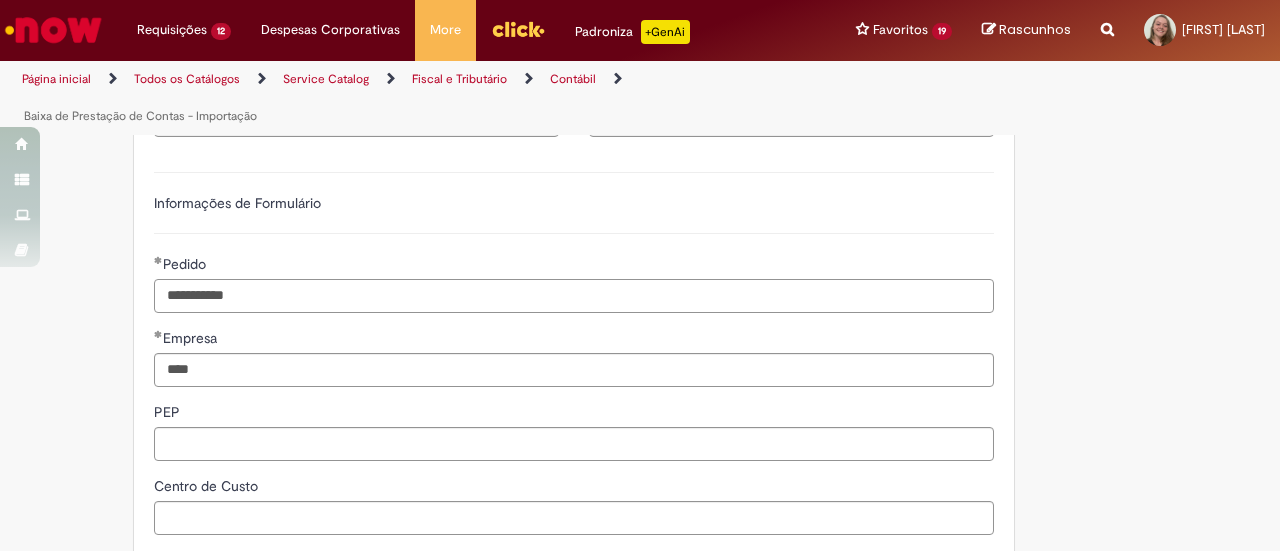 paste on "**********" 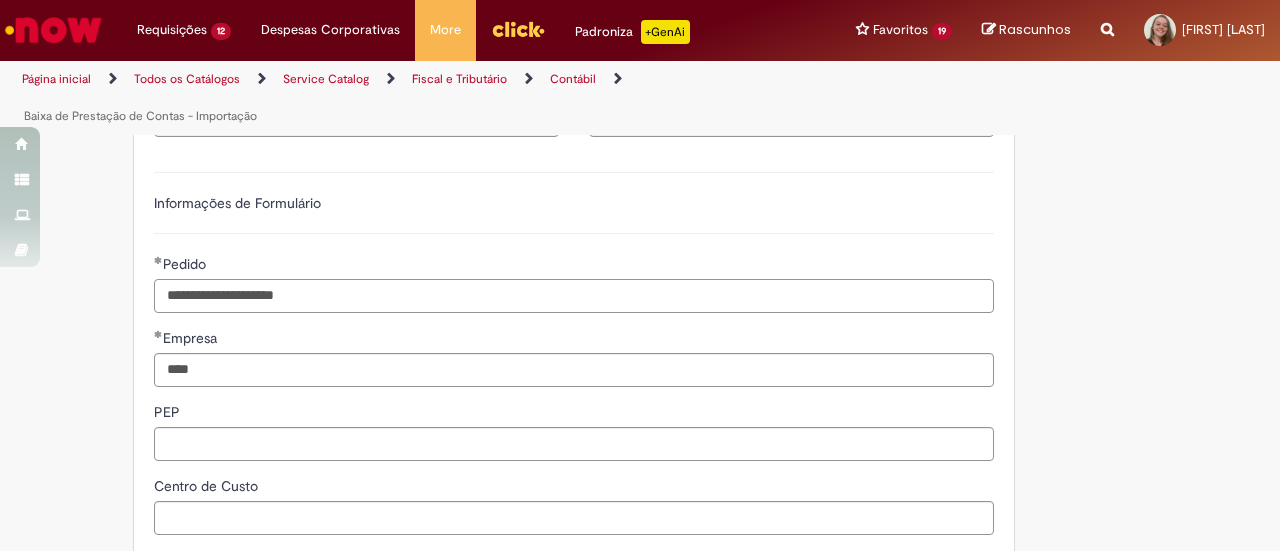 type on "**********" 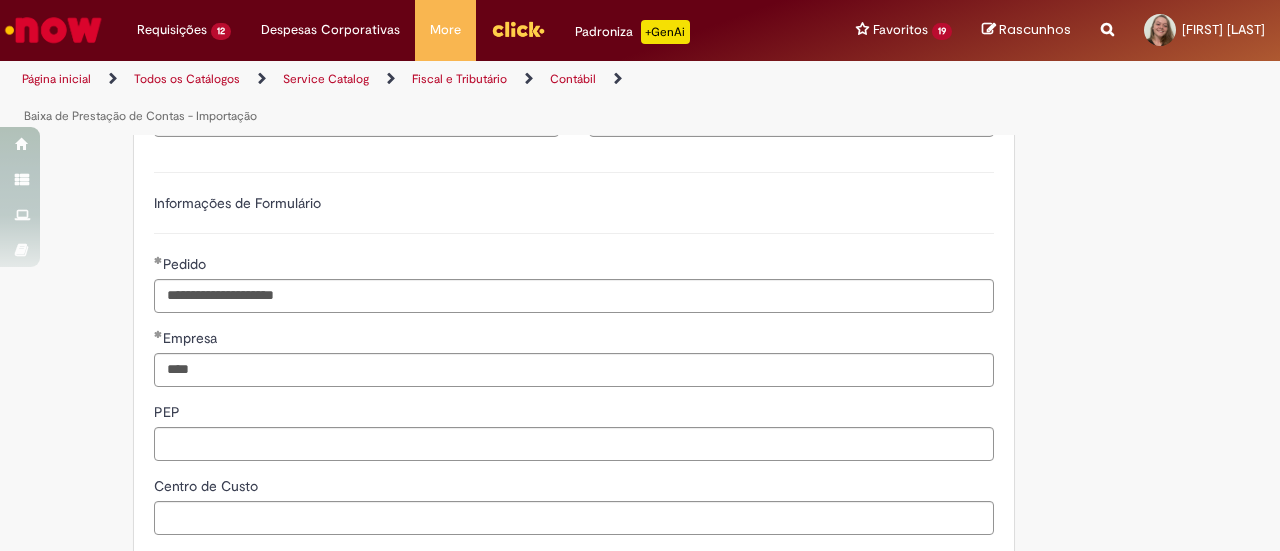 scroll, scrollTop: 746, scrollLeft: 0, axis: vertical 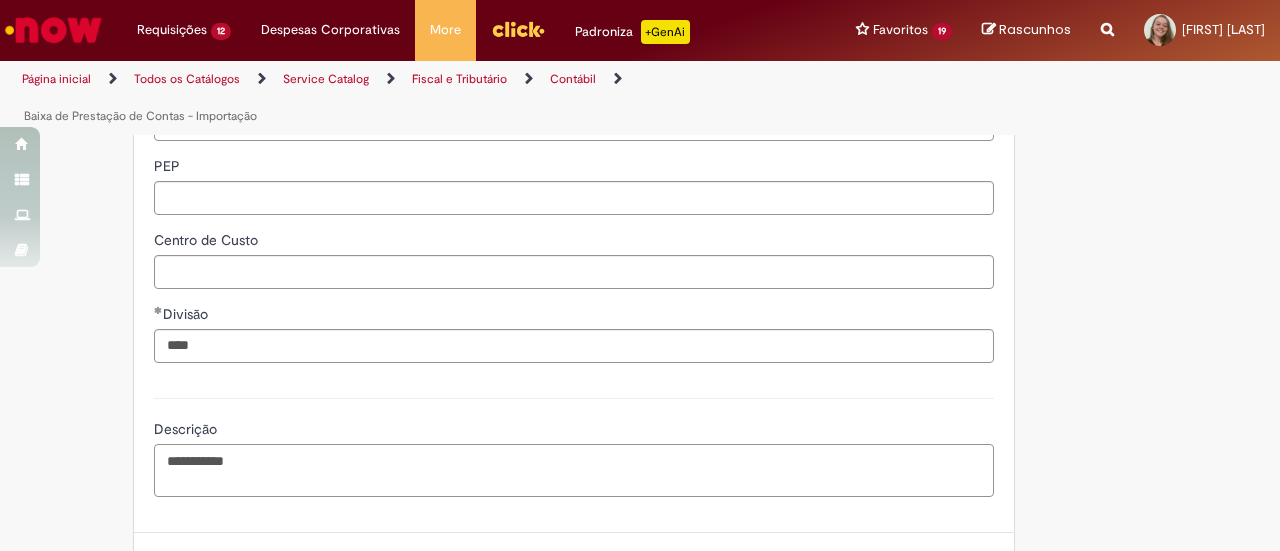 paste on "**********" 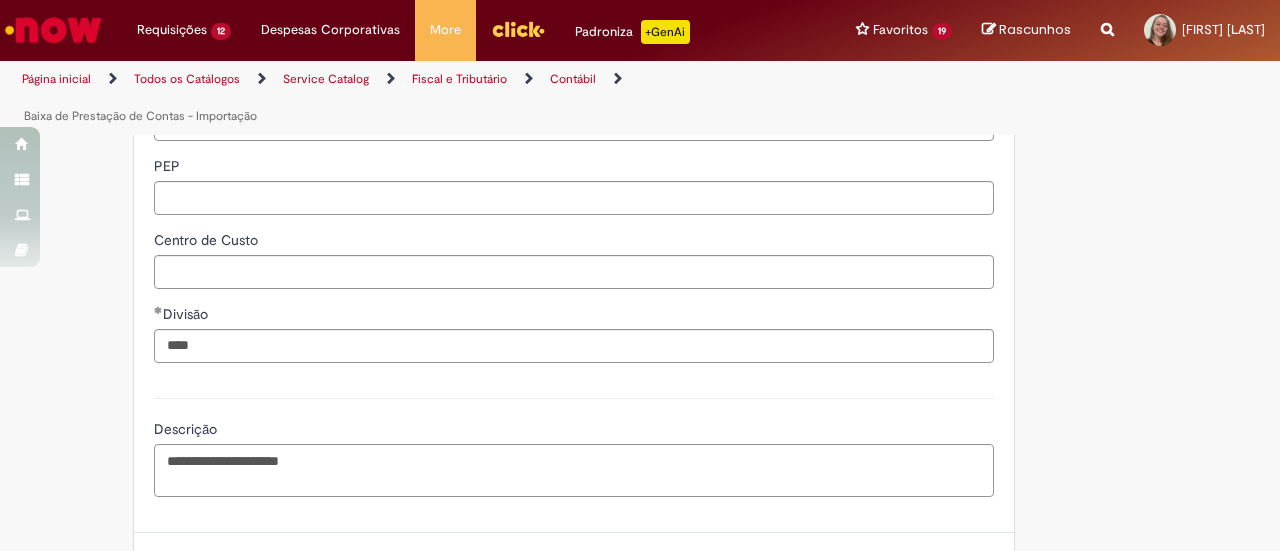 scroll, scrollTop: 908, scrollLeft: 0, axis: vertical 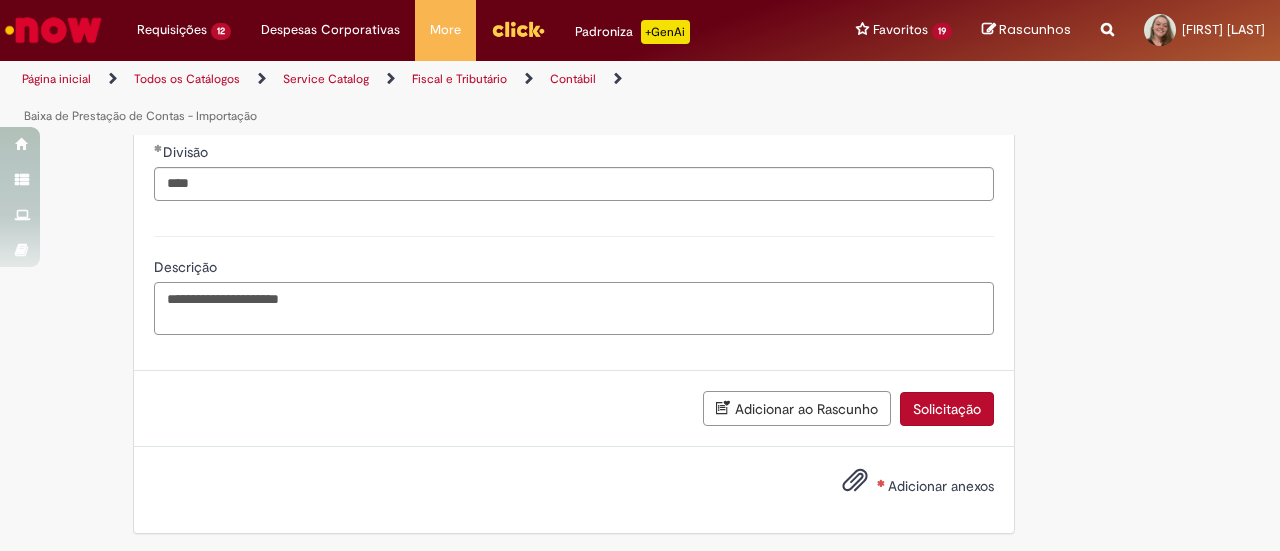 type on "**********" 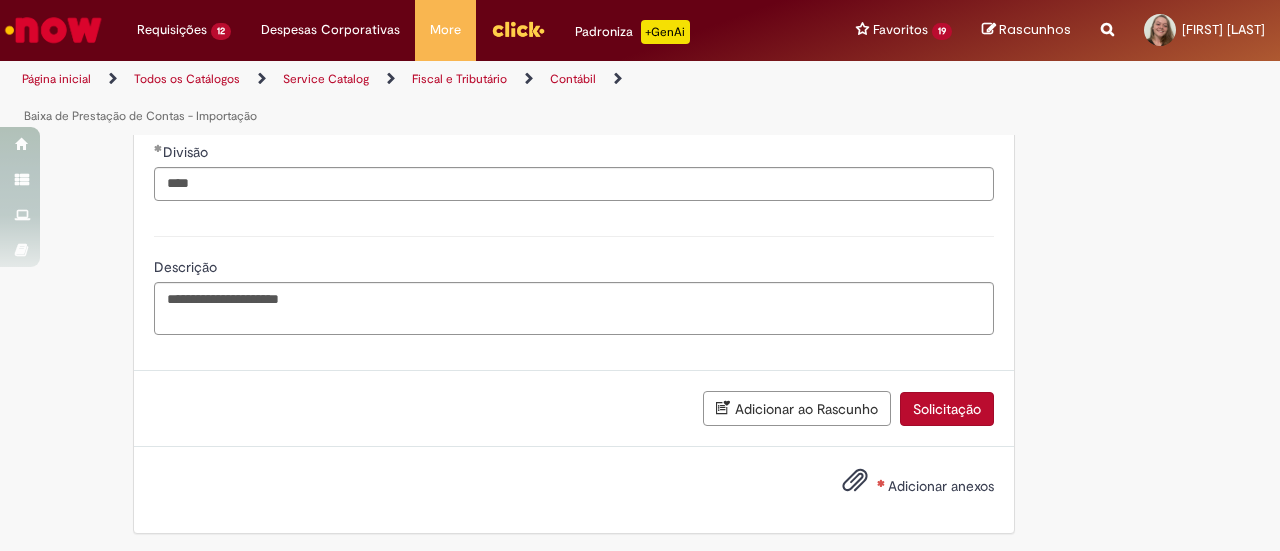 click on "Adicionar anexos" at bounding box center (941, 486) 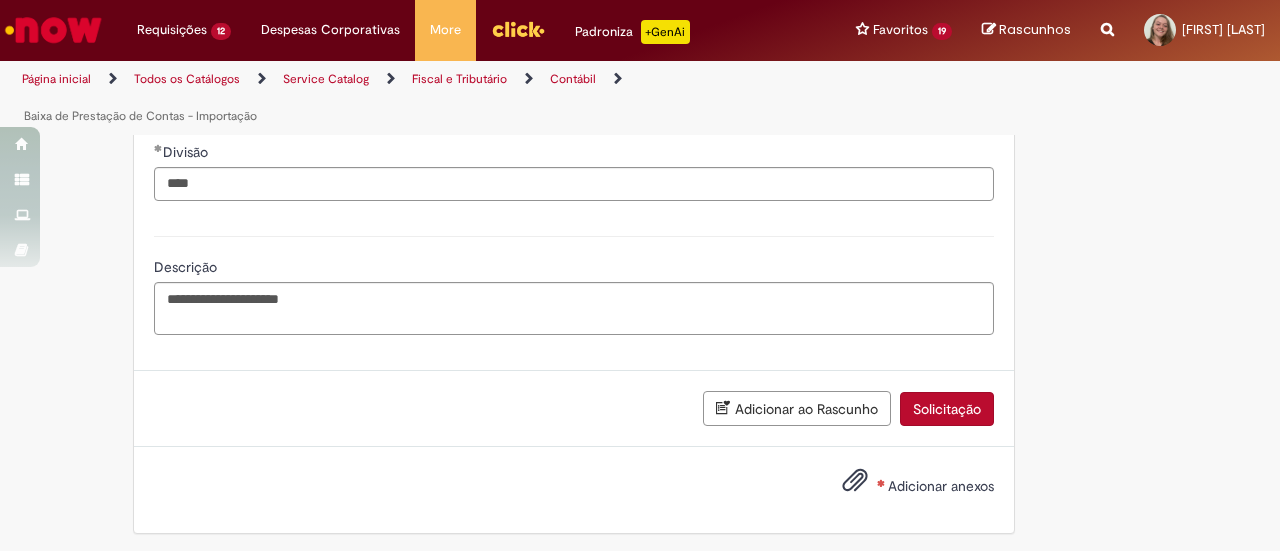 click on "Adicionar anexos" at bounding box center (941, 486) 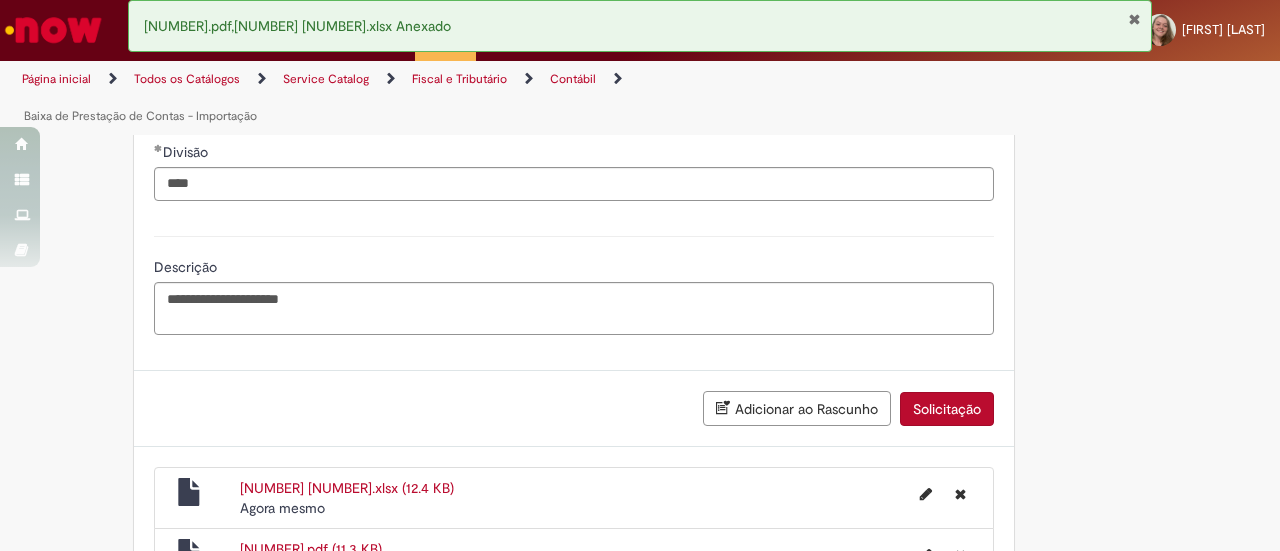 click on "Solicitação" at bounding box center (947, 409) 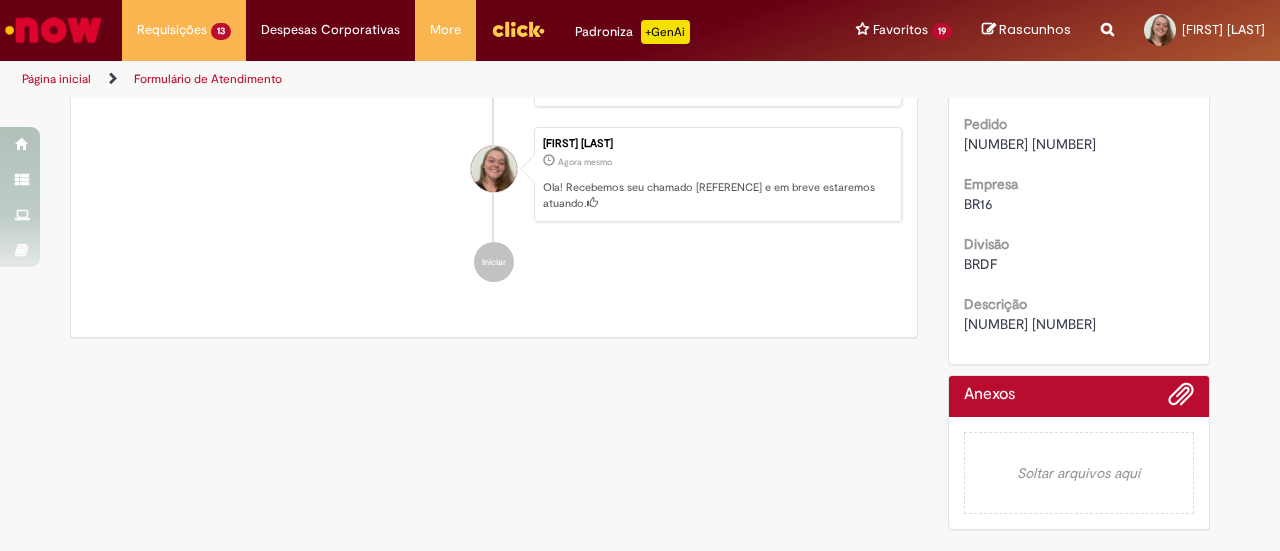 scroll, scrollTop: 0, scrollLeft: 0, axis: both 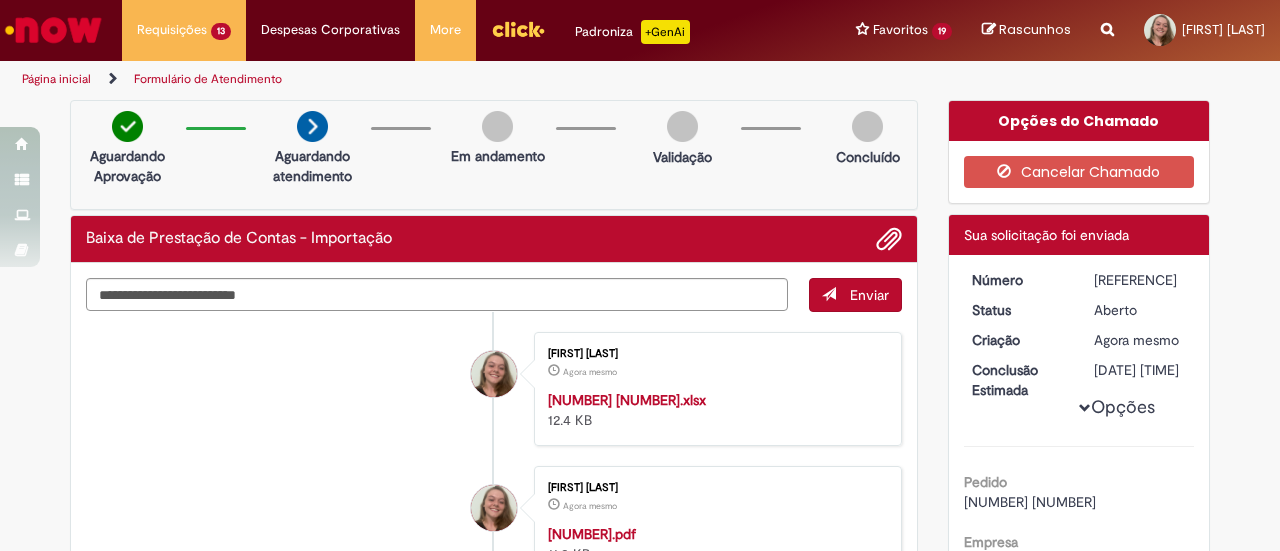 click on "[REFERENCE]" at bounding box center [1140, 280] 